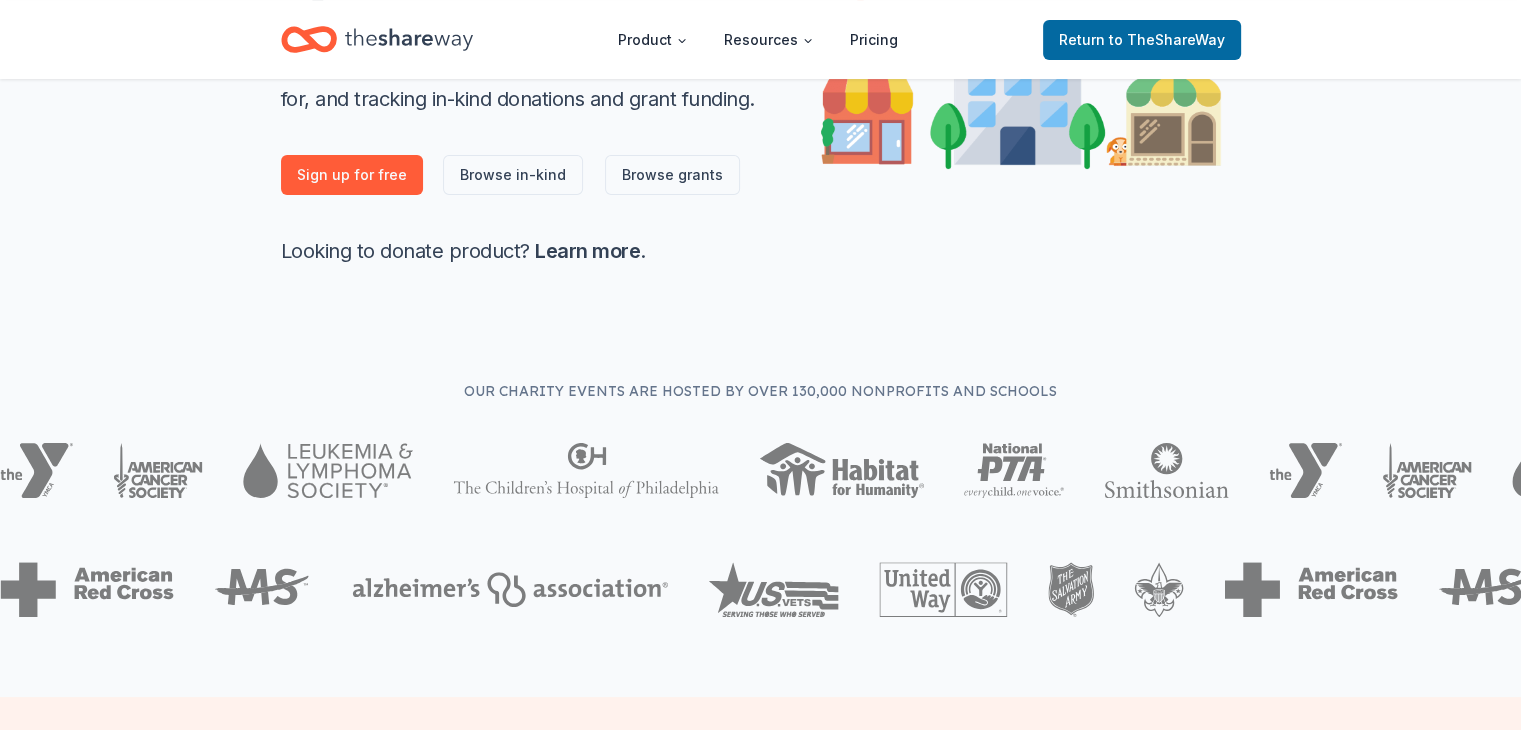 scroll, scrollTop: 0, scrollLeft: 0, axis: both 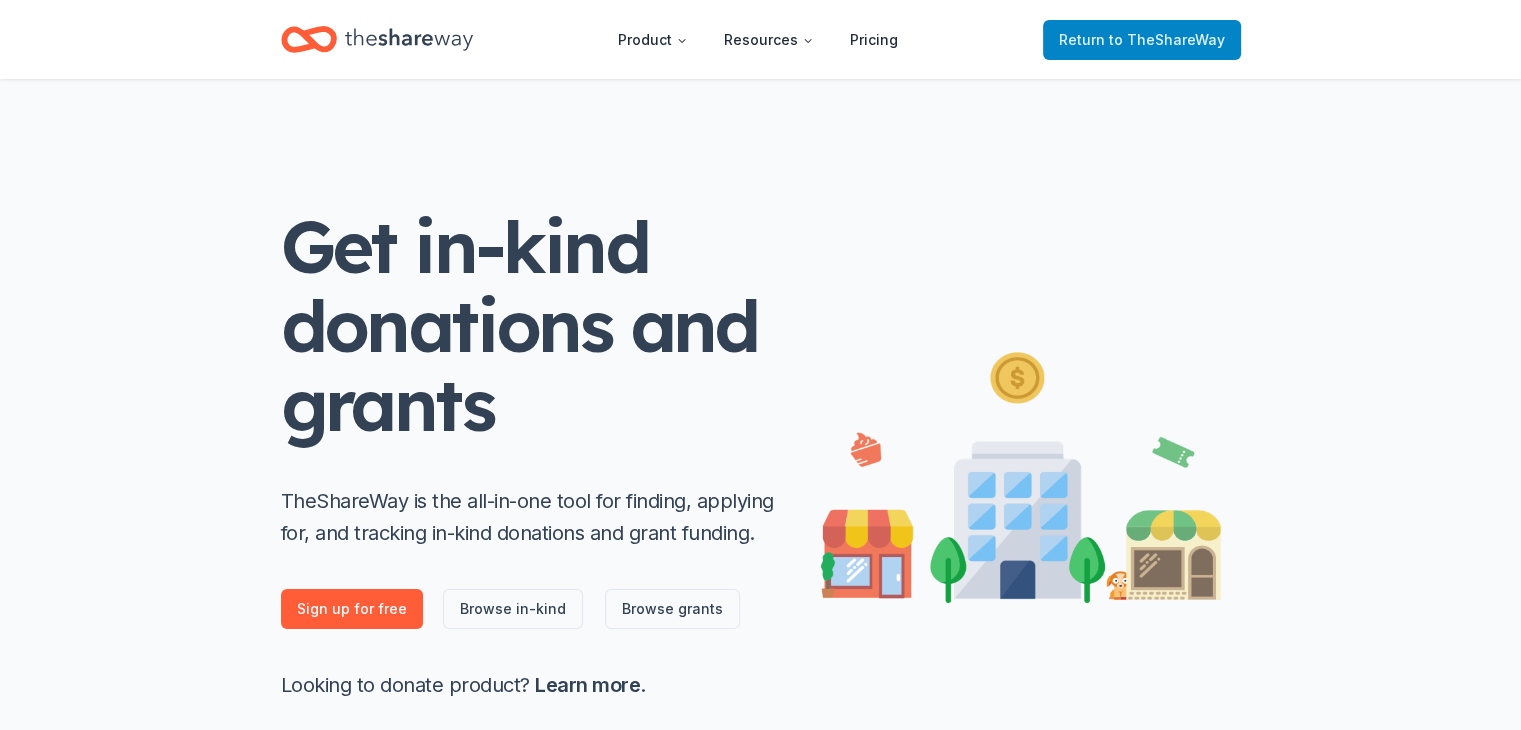 click on "Return to TheShareWay" at bounding box center [1142, 40] 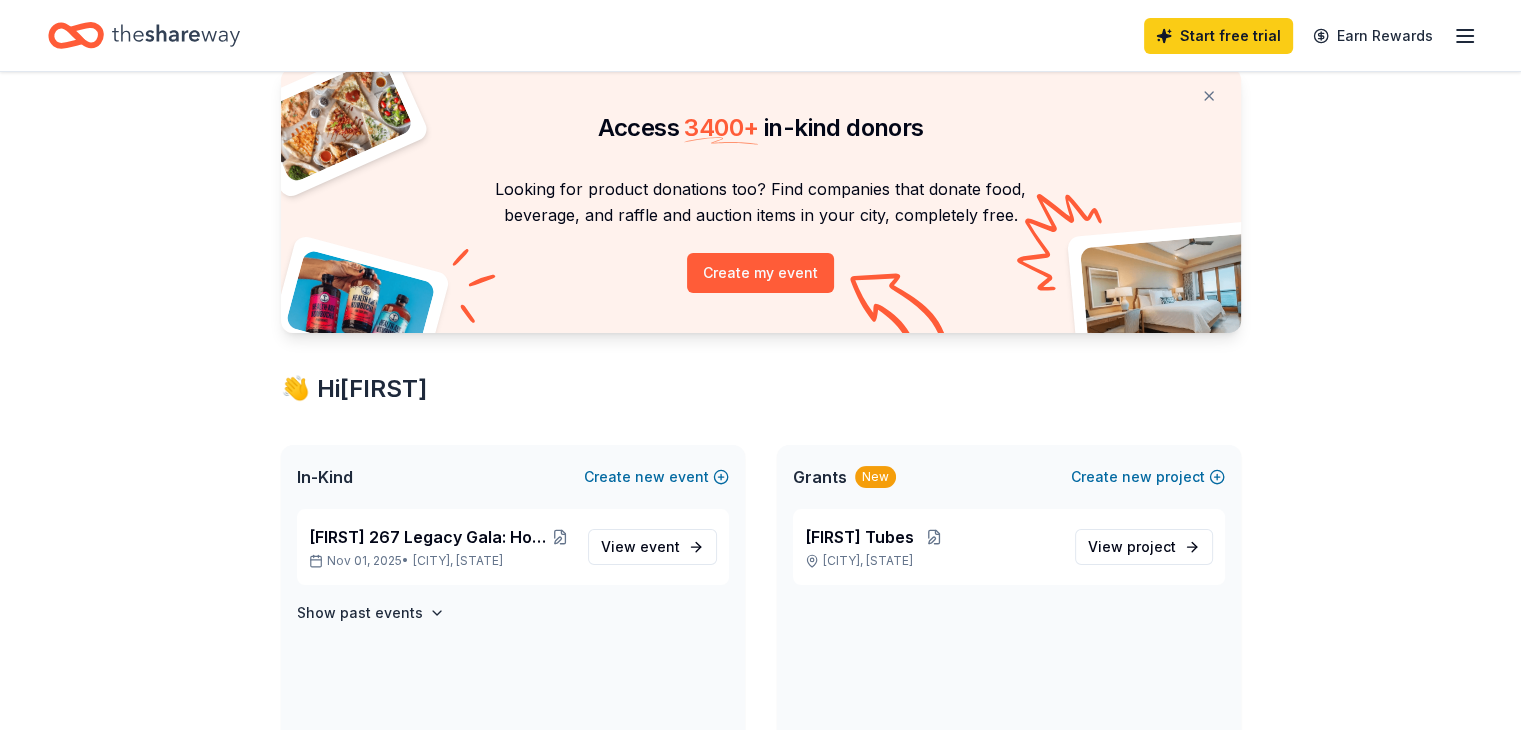 scroll, scrollTop: 67, scrollLeft: 0, axis: vertical 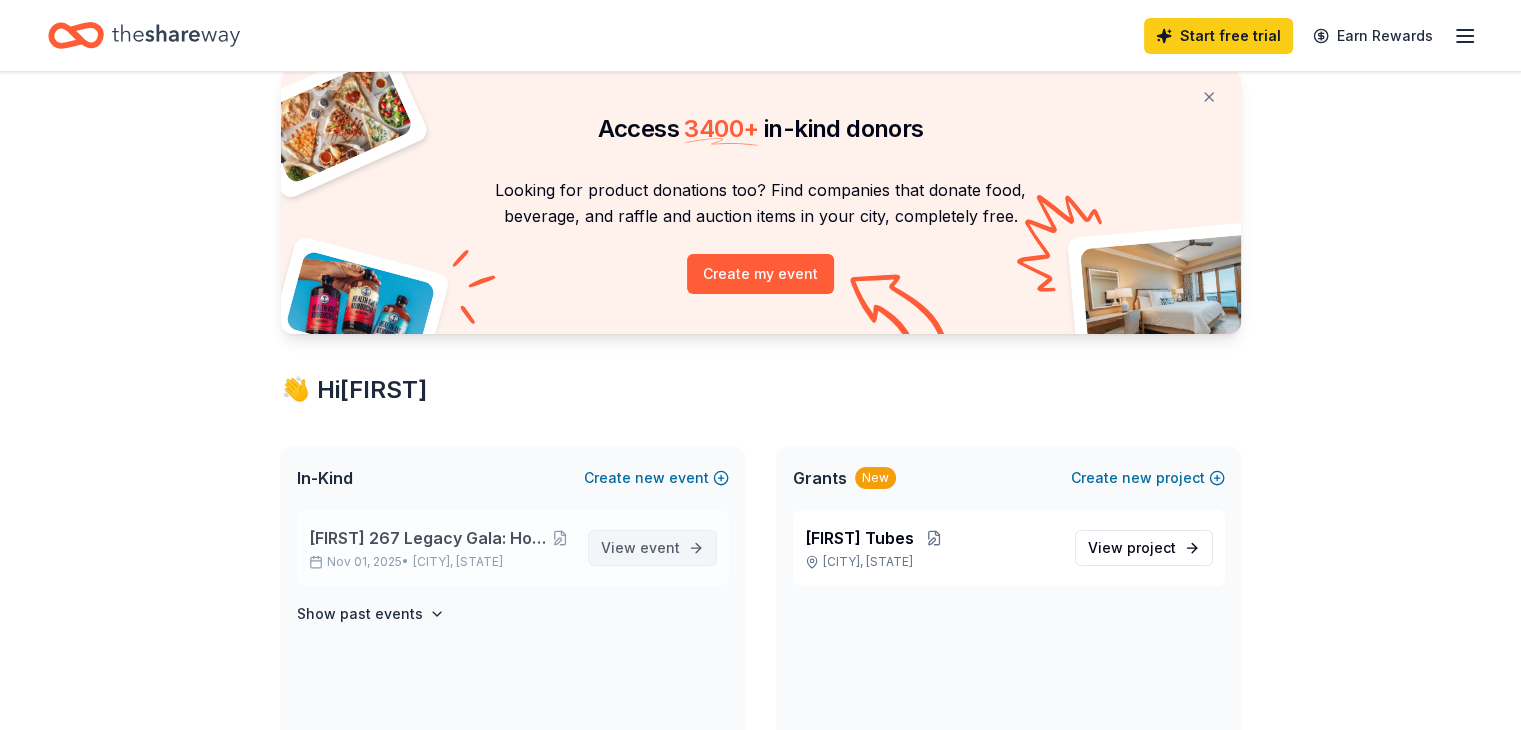 click on "View   event" at bounding box center (640, 548) 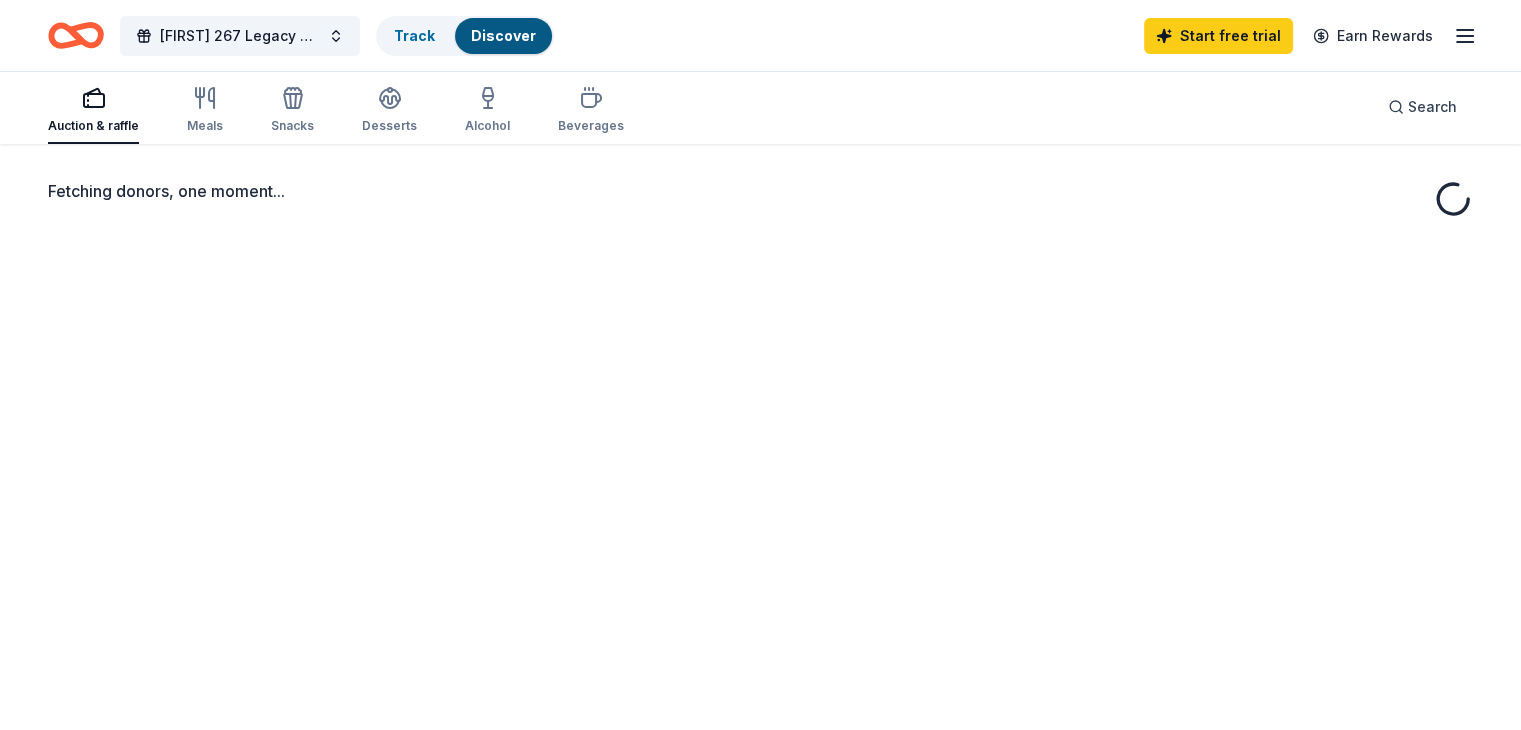 scroll, scrollTop: 0, scrollLeft: 0, axis: both 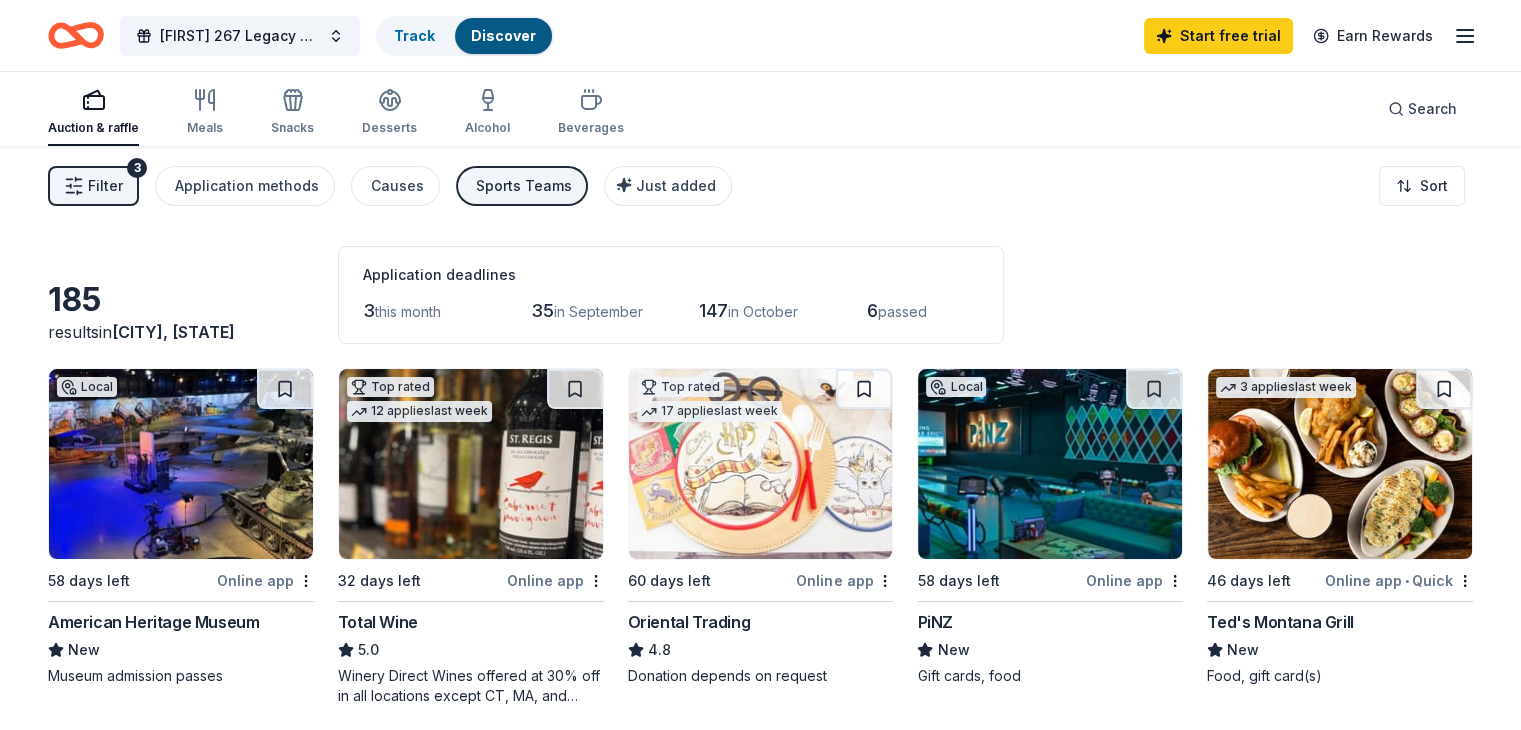 click 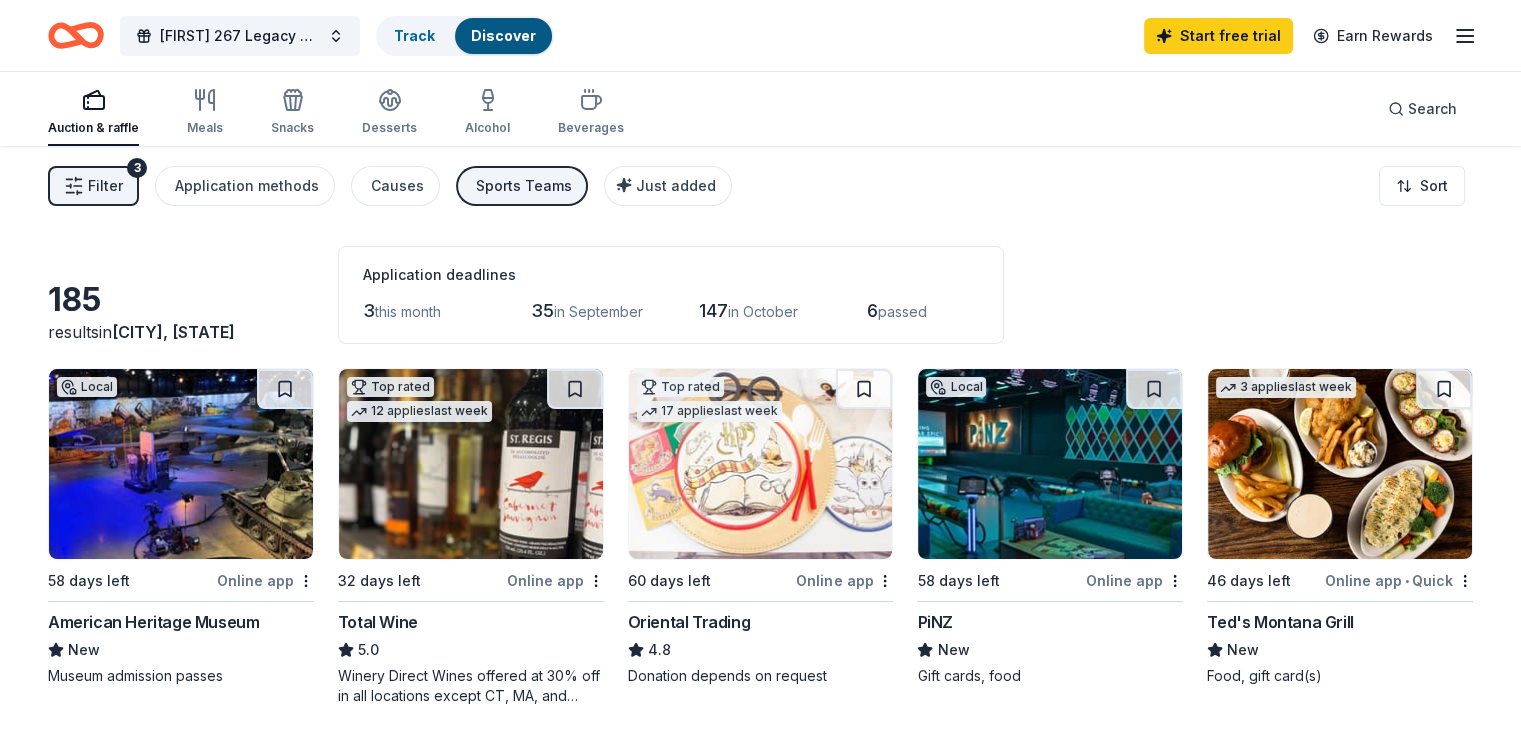 click on "Filter 3 Application methods Causes Sports Teams Just added Sort" at bounding box center [760, 186] 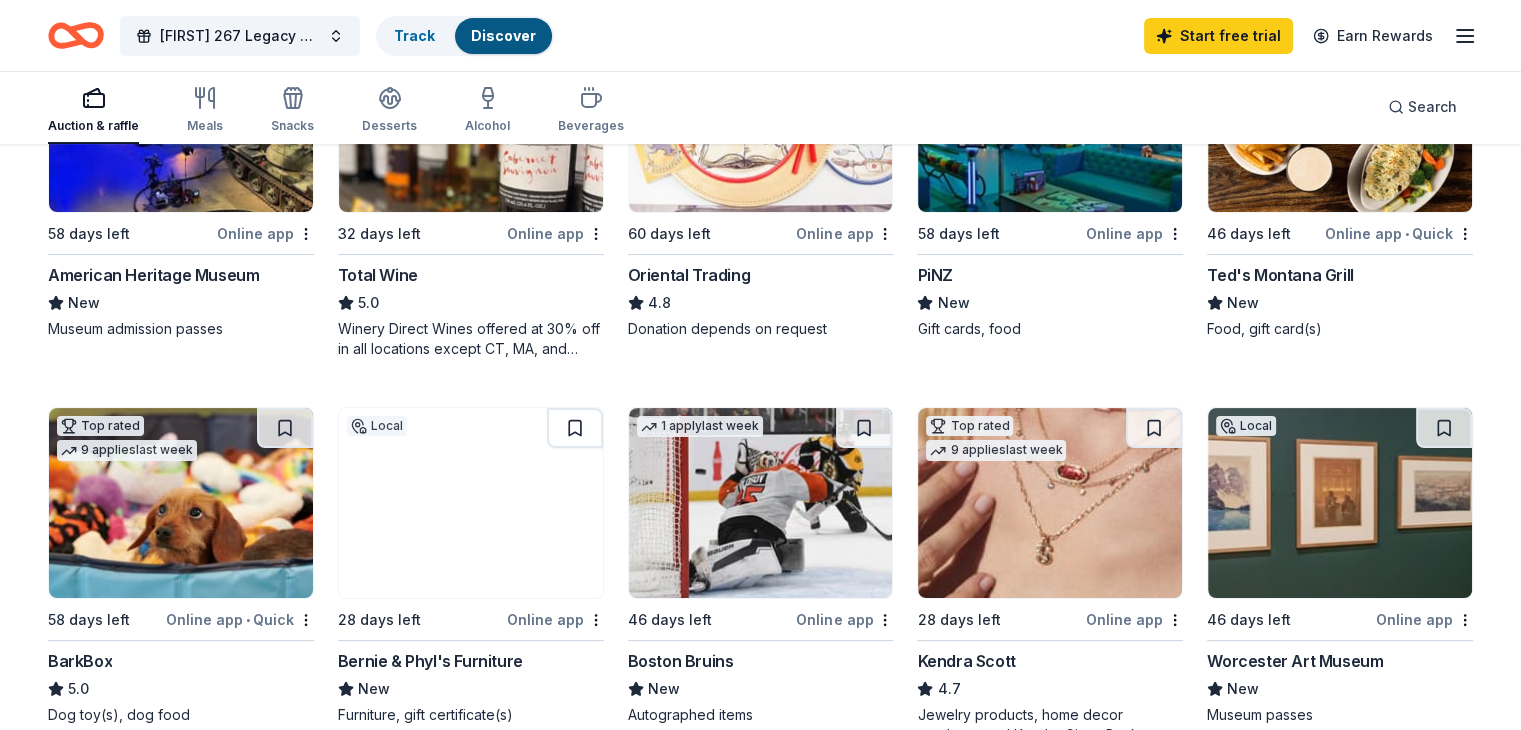 scroll, scrollTop: 350, scrollLeft: 0, axis: vertical 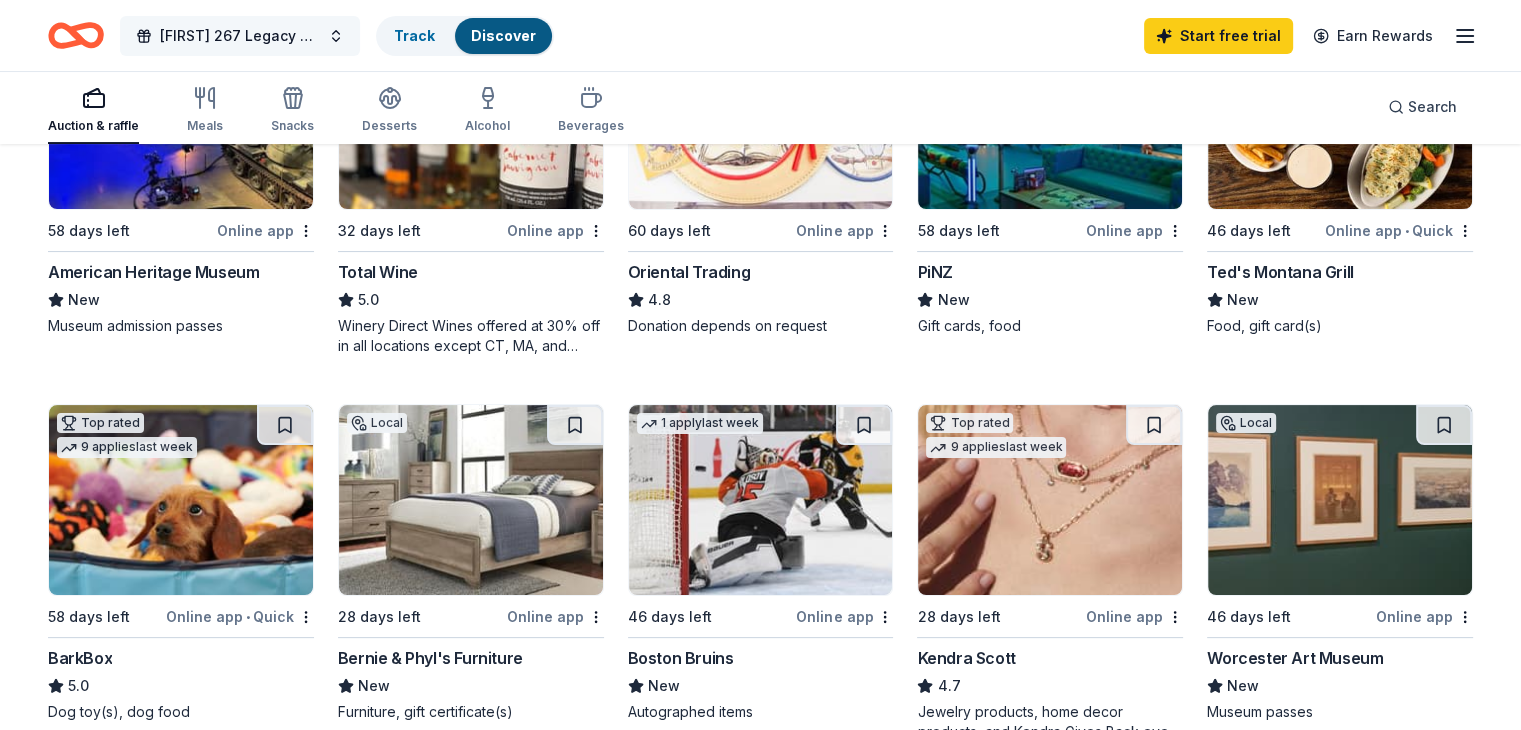 click on "[FIRST] [NUMBER] Legacy Gala: Honoring Heroes Among Us" at bounding box center (240, 36) 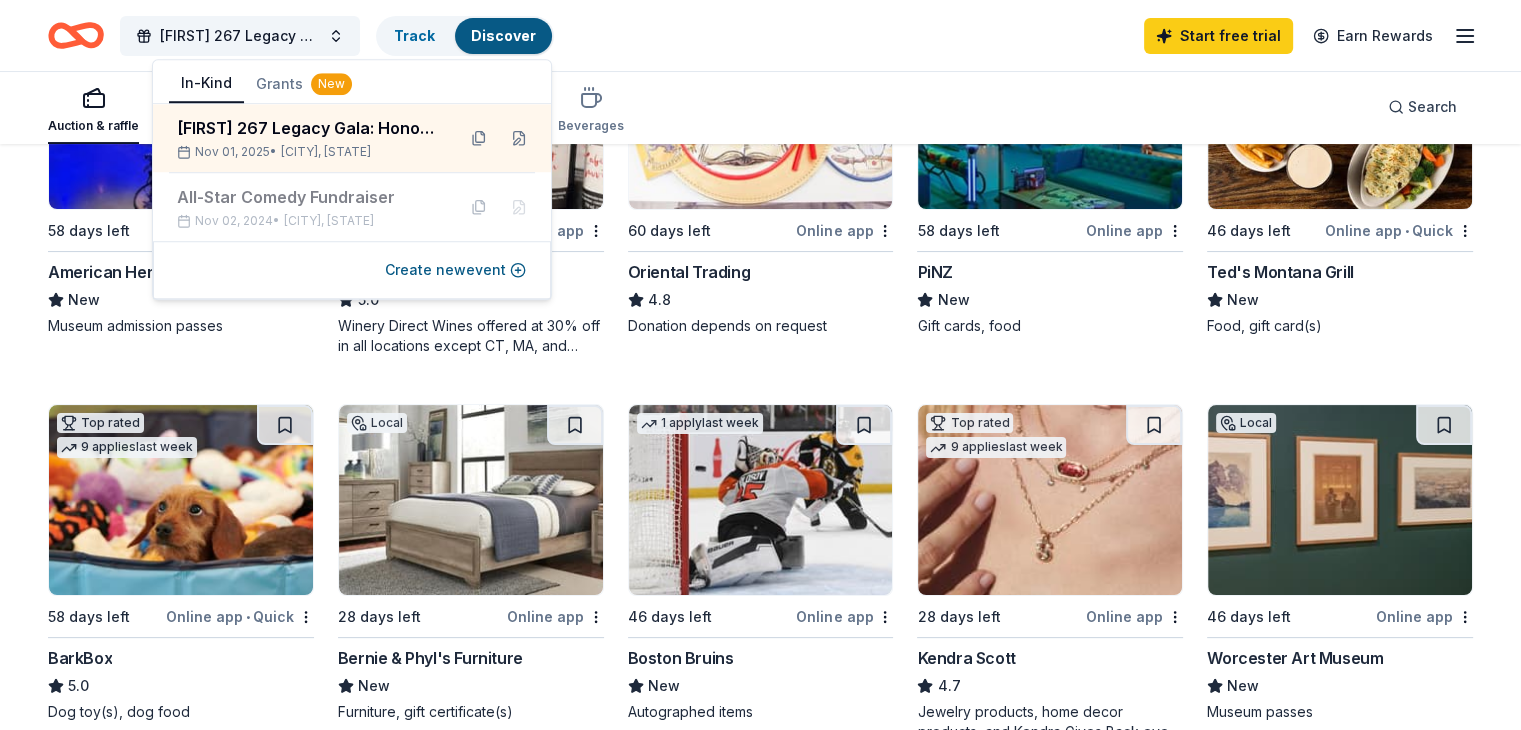 click on "Manny 267 Legacy Gala: Honoring Heroes Among Us Track  Discover Start free  trial Earn Rewards" at bounding box center (760, 35) 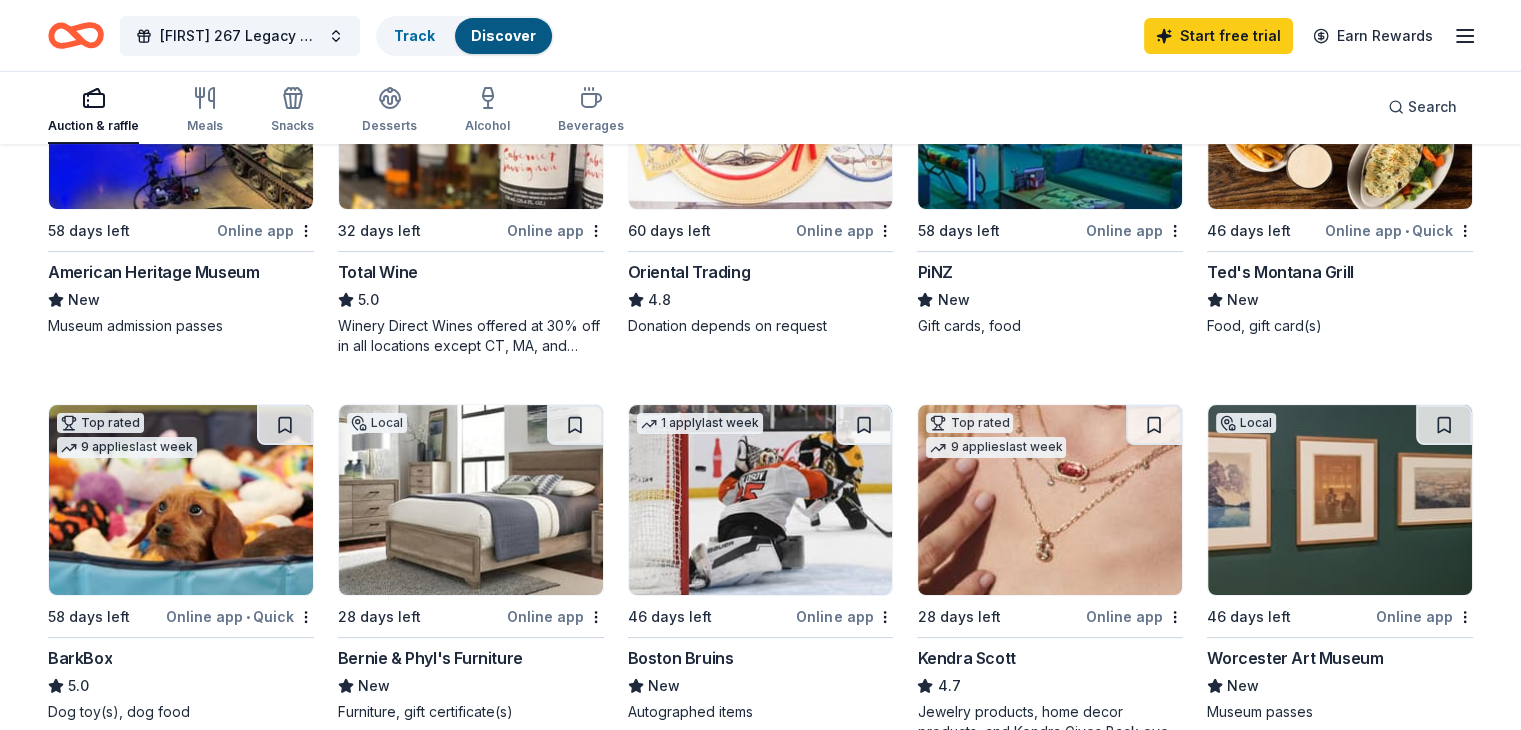click at bounding box center [93, 98] 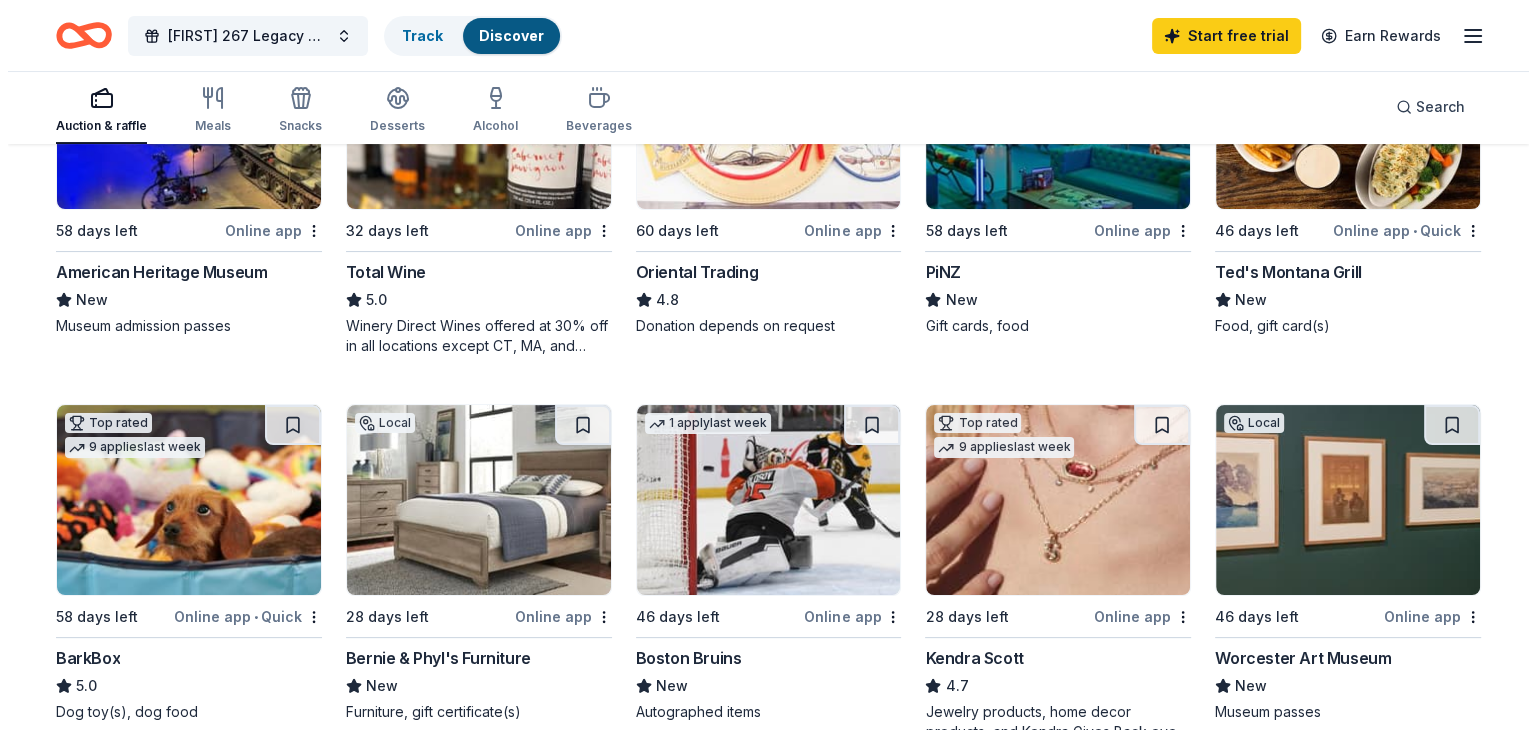 scroll, scrollTop: 0, scrollLeft: 0, axis: both 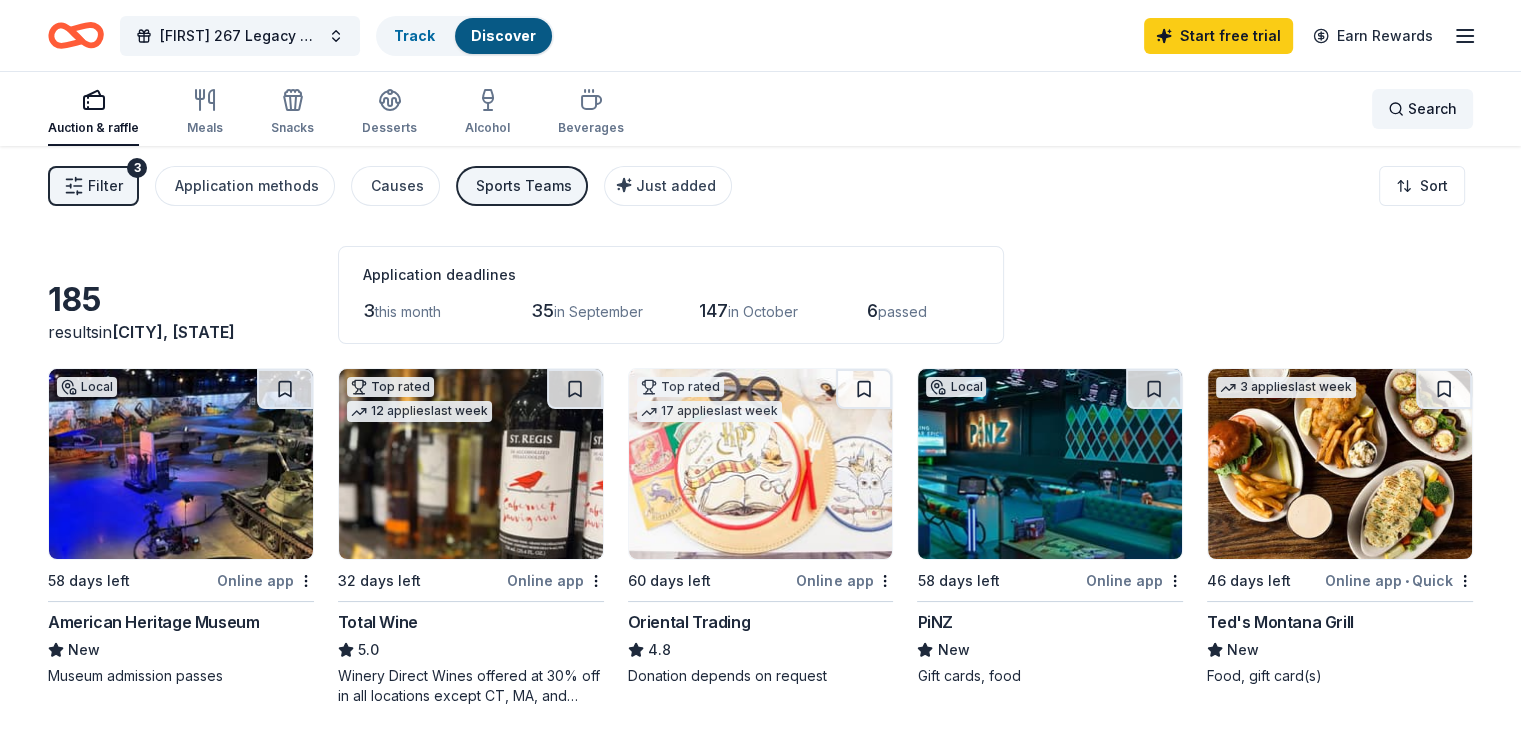 click on "Search" at bounding box center [1422, 109] 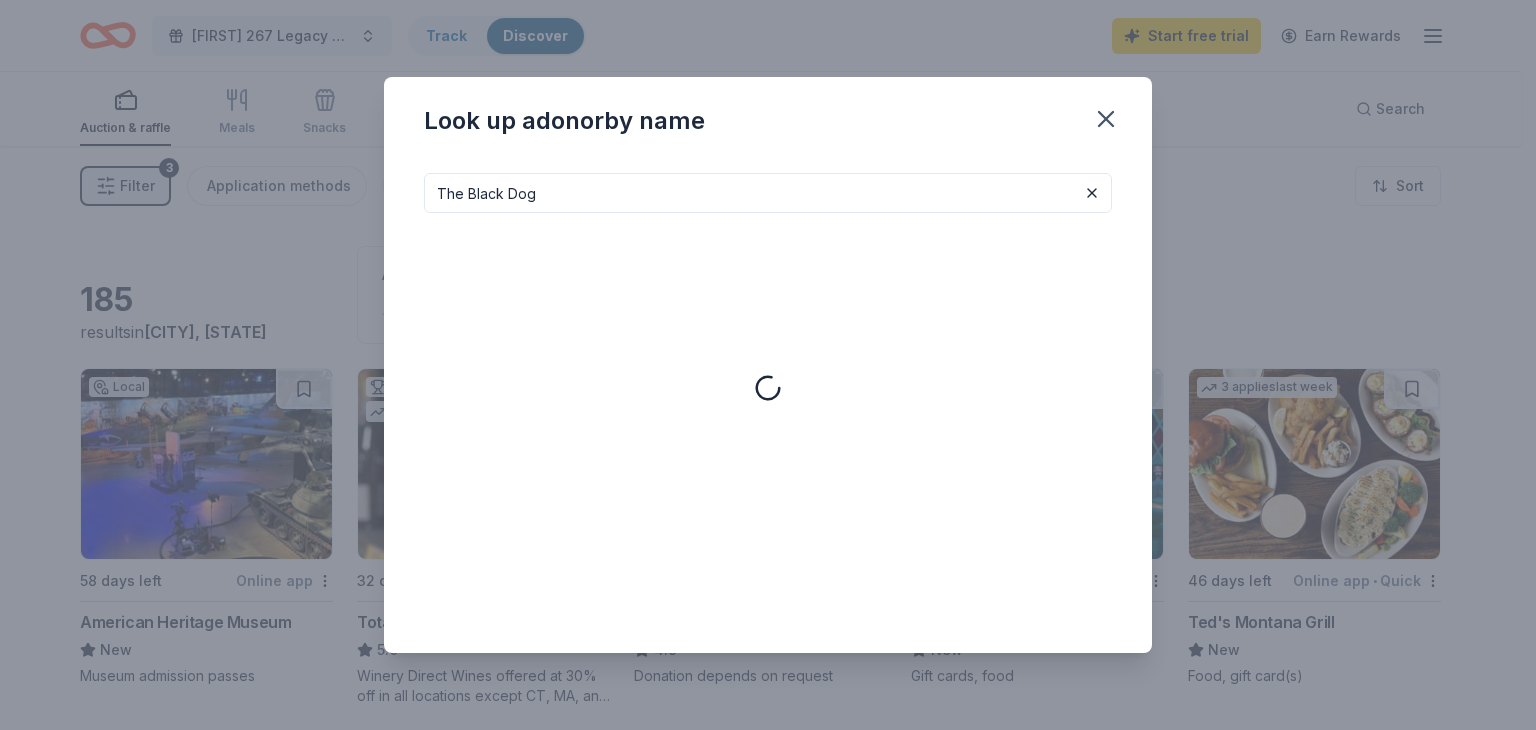 type on "The Black Dog" 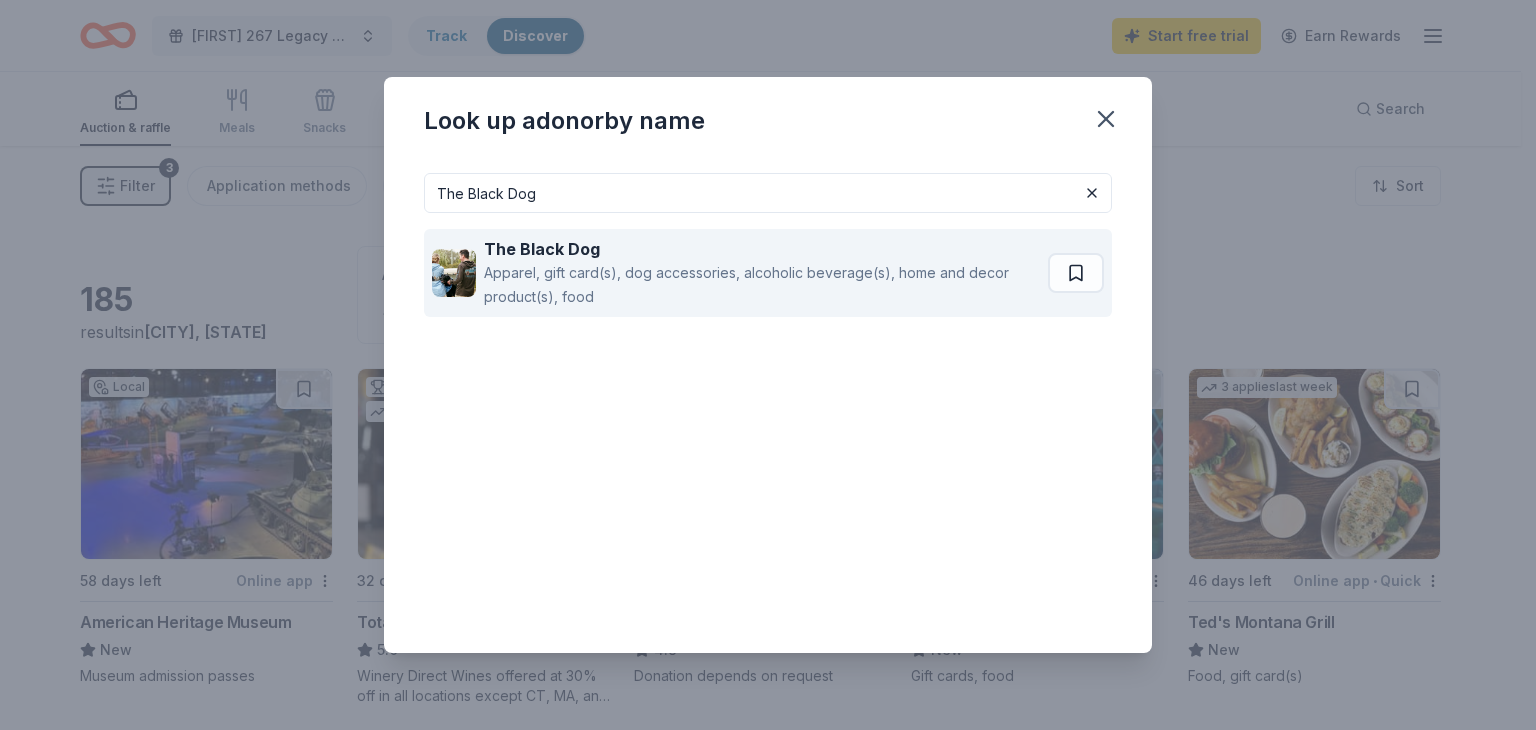 click on "Apparel, gift card(s), dog accessories, alcoholic beverage(s), home and decor product(s), food" at bounding box center [762, 285] 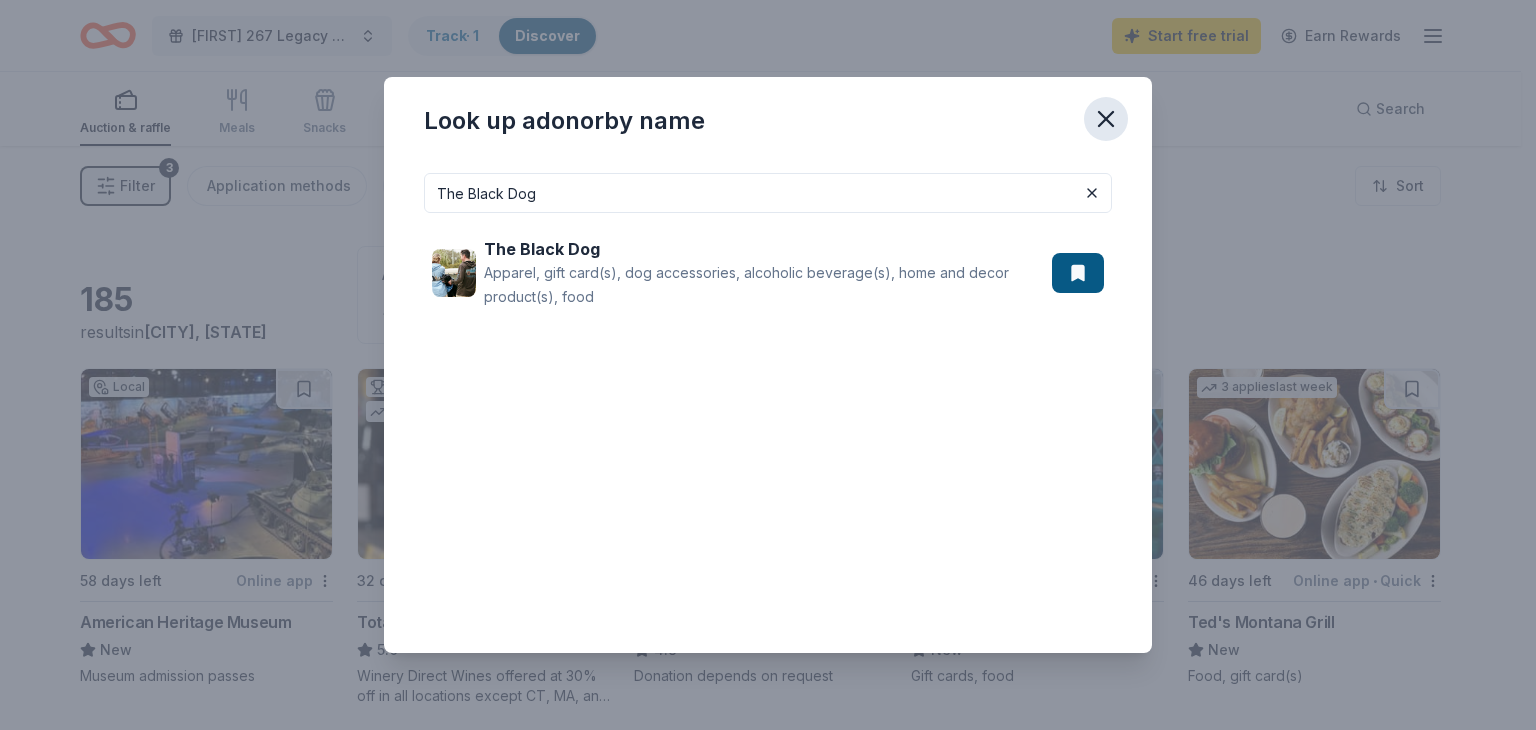 click 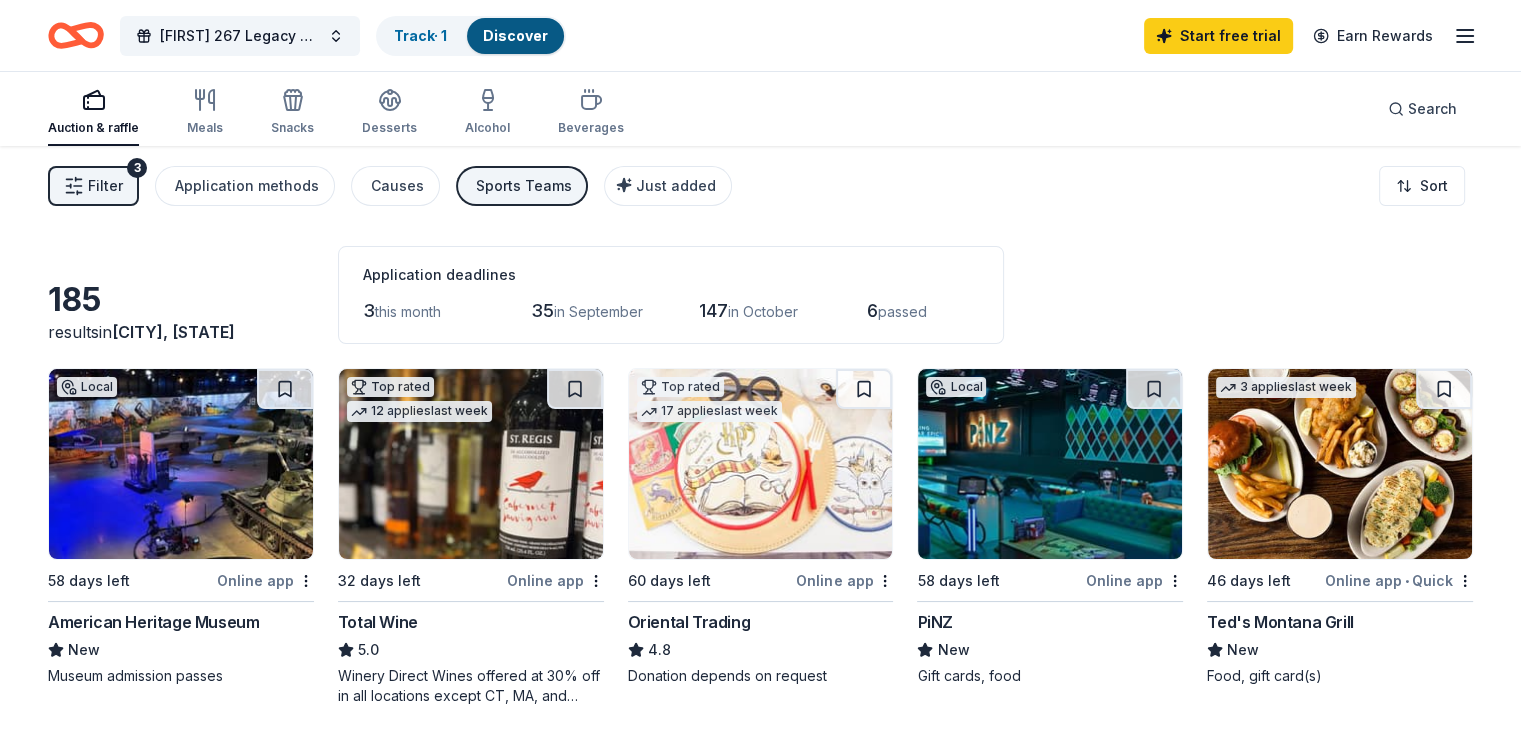 click on "Auction & raffle Meals Snacks Desserts Alcohol Beverages Search" at bounding box center (760, 109) 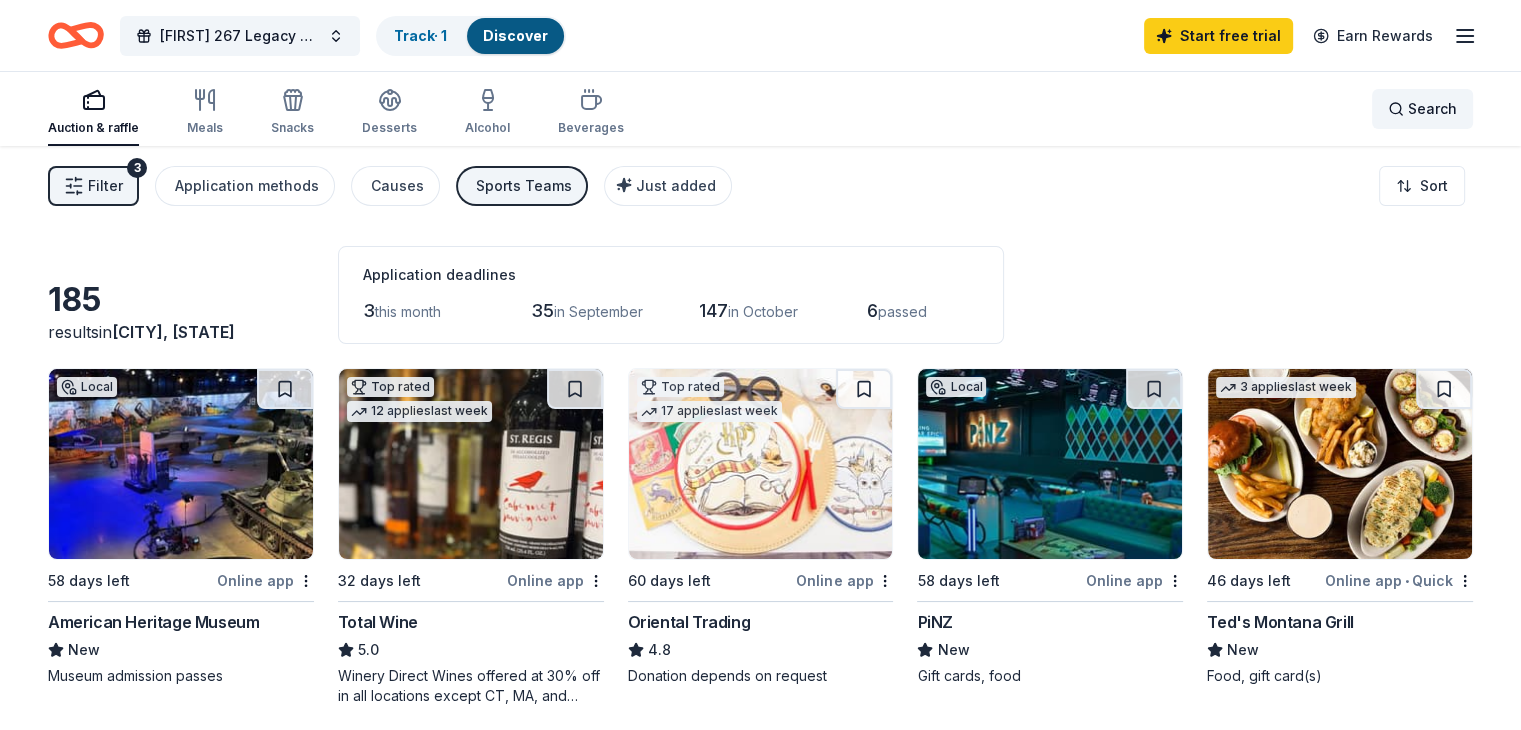 click on "Search" at bounding box center (1432, 109) 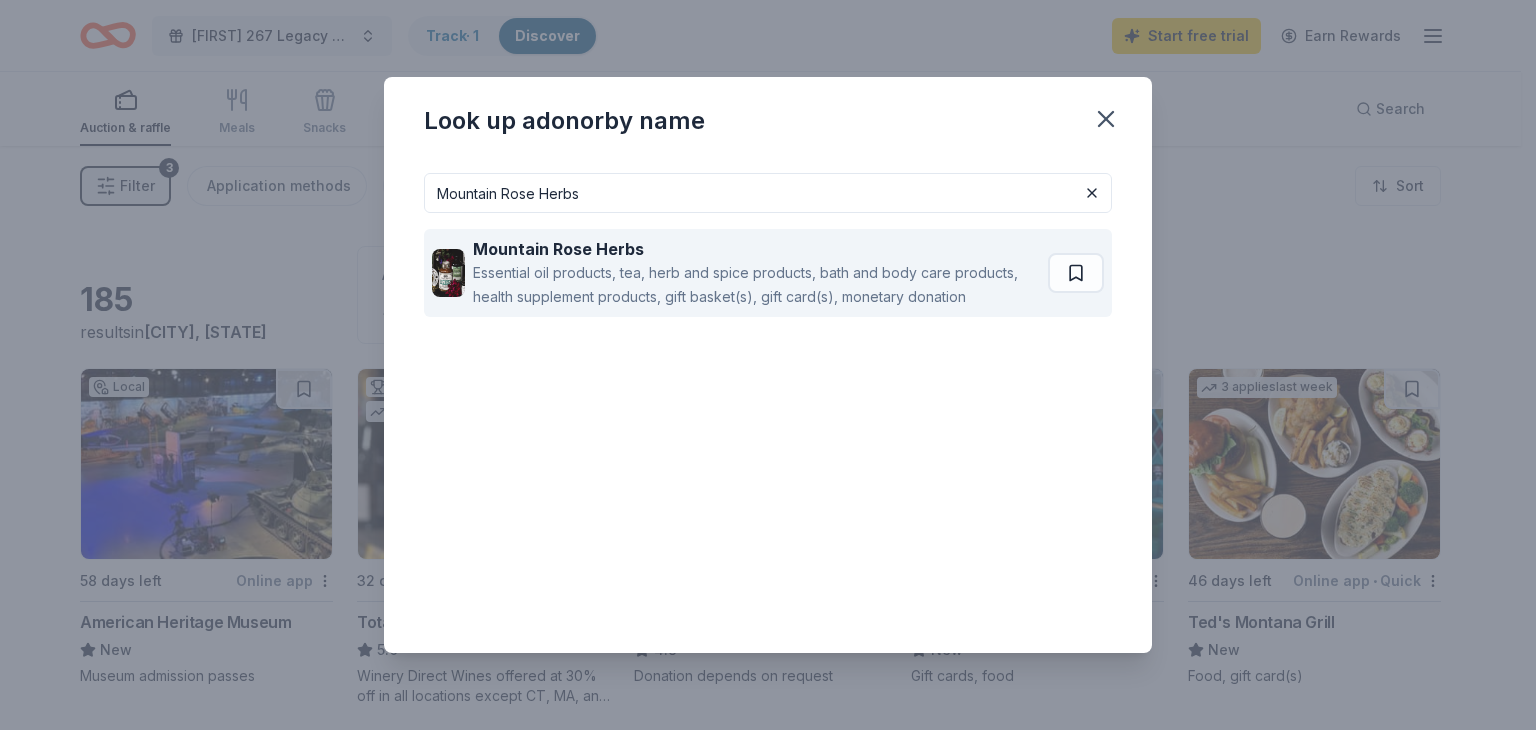 type on "Mountain Rose Herbs" 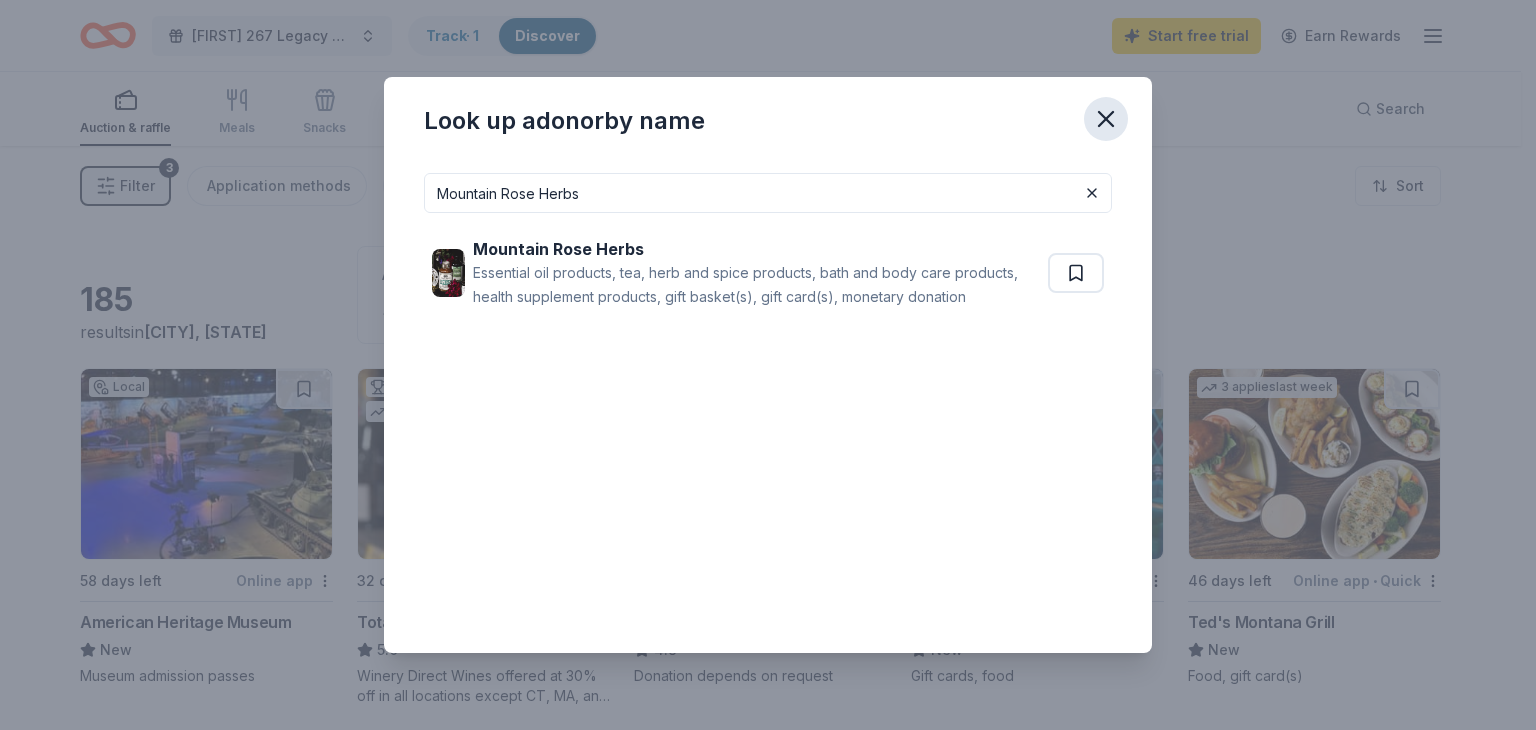 click 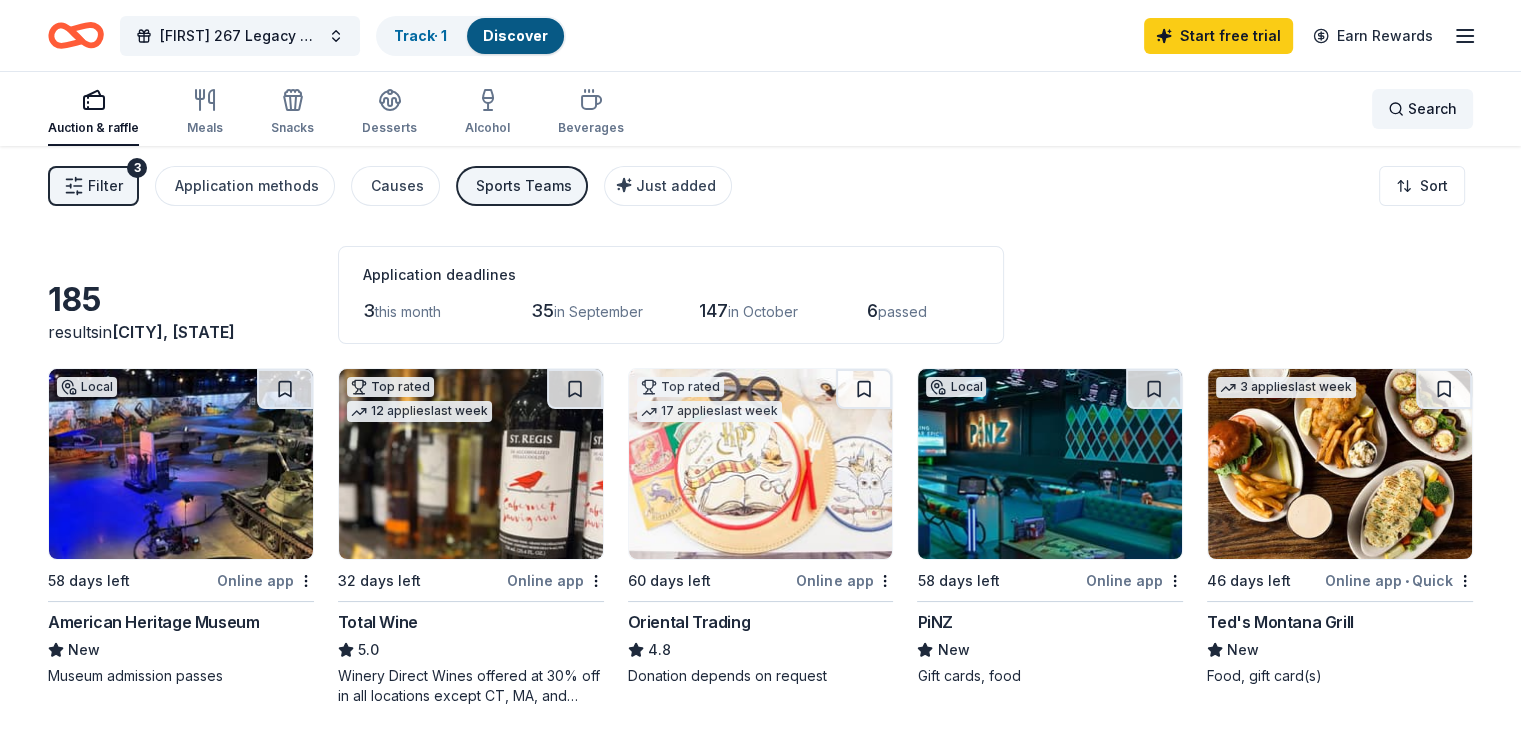click on "Search" at bounding box center [1422, 109] 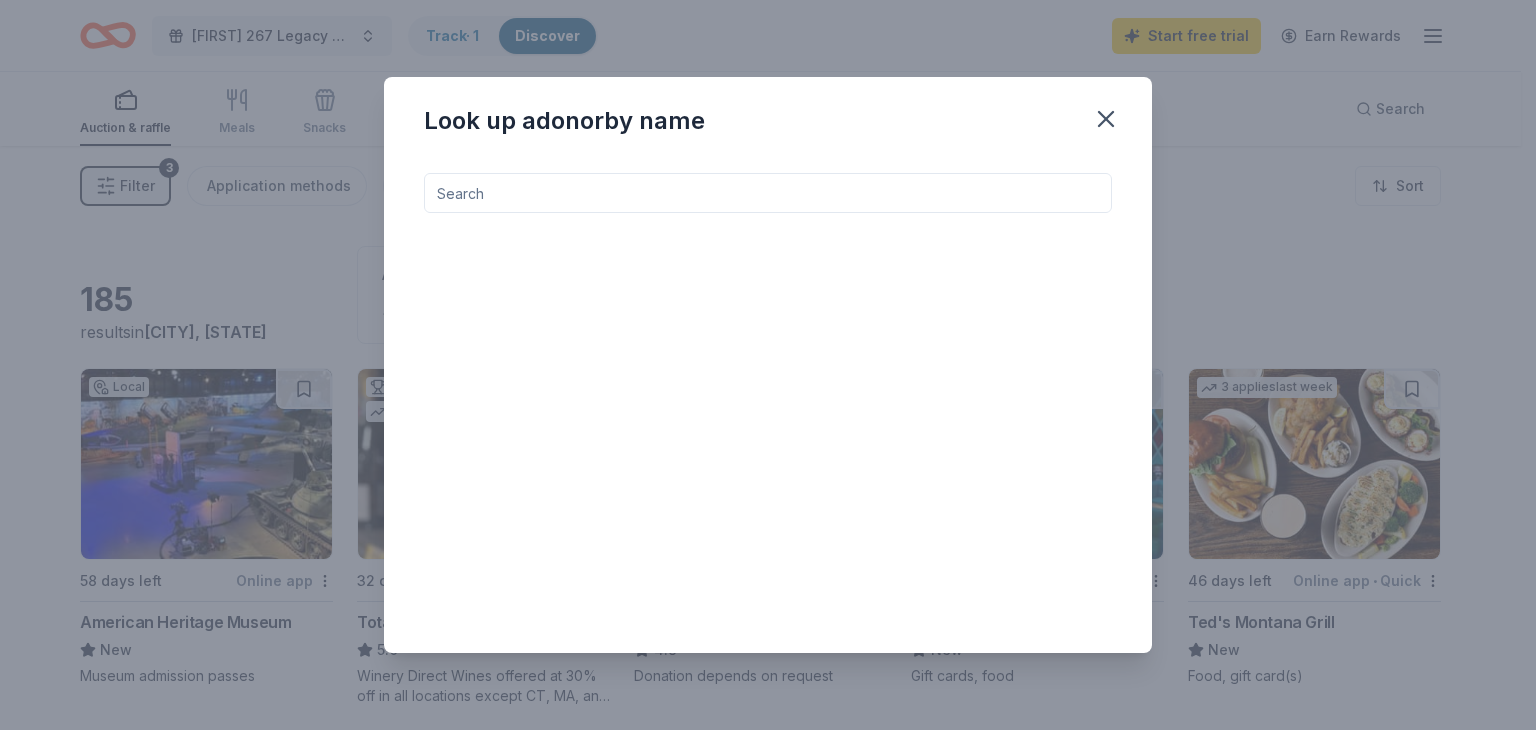 click at bounding box center (768, 193) 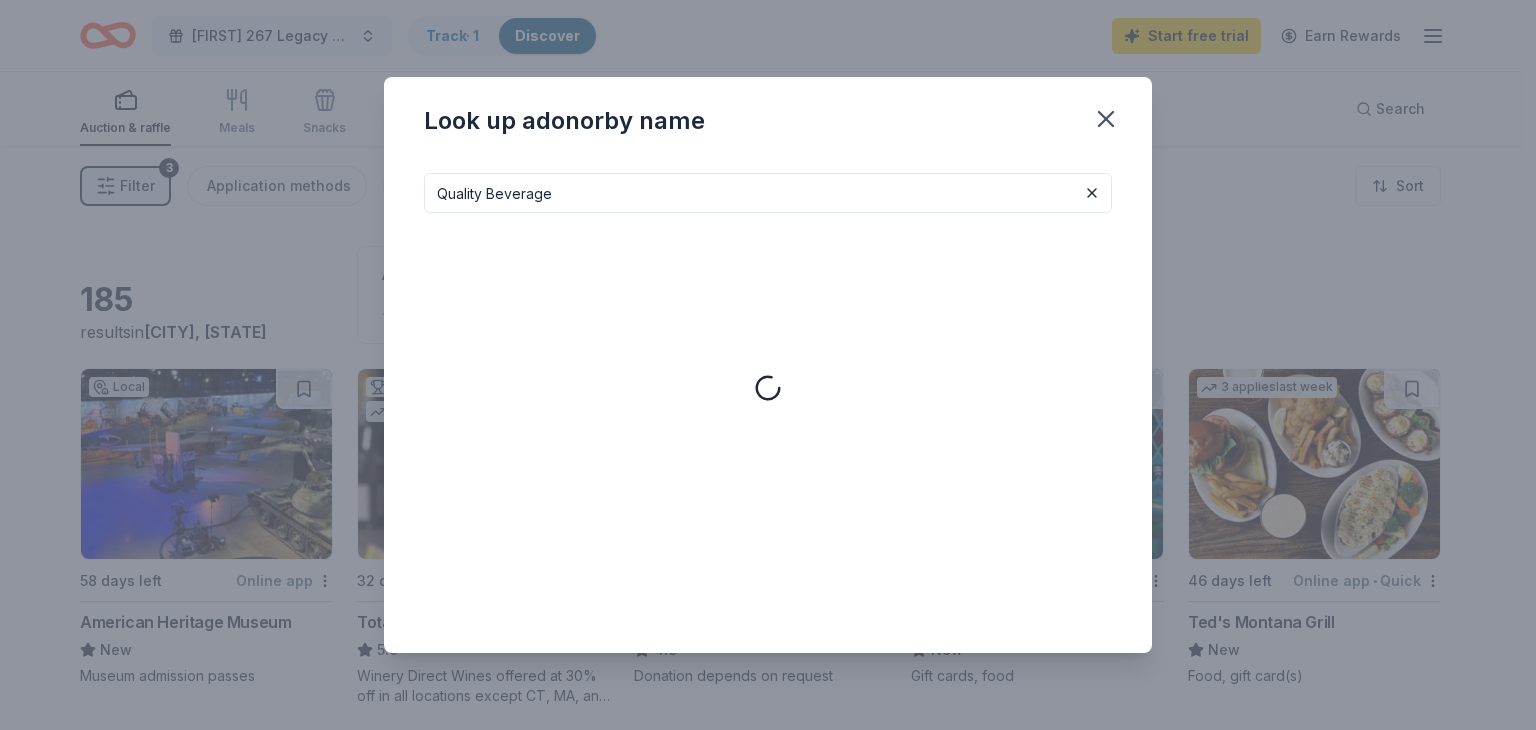 type on "Quality Beverage" 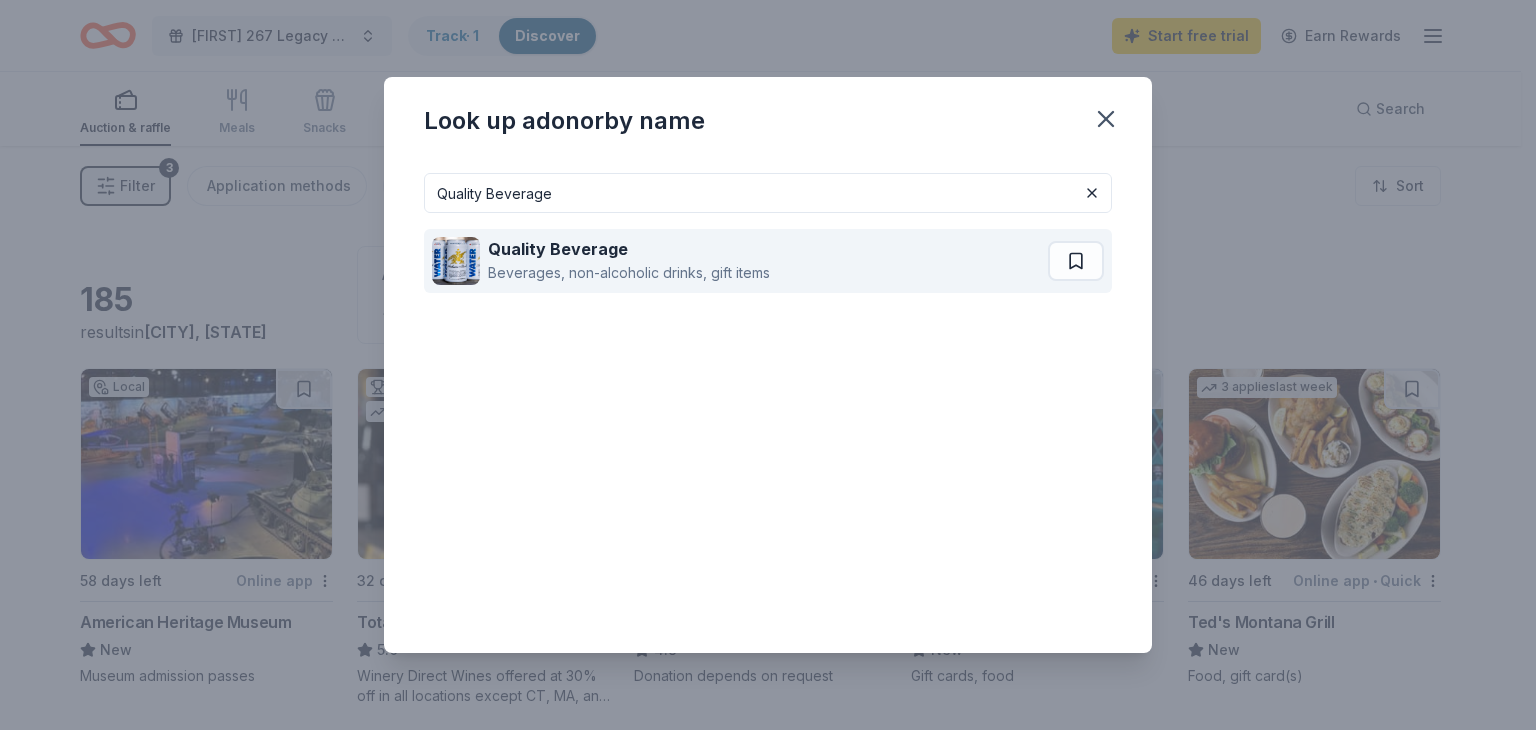 click on "Beverages, non-alcoholic drinks, gift items" at bounding box center [629, 273] 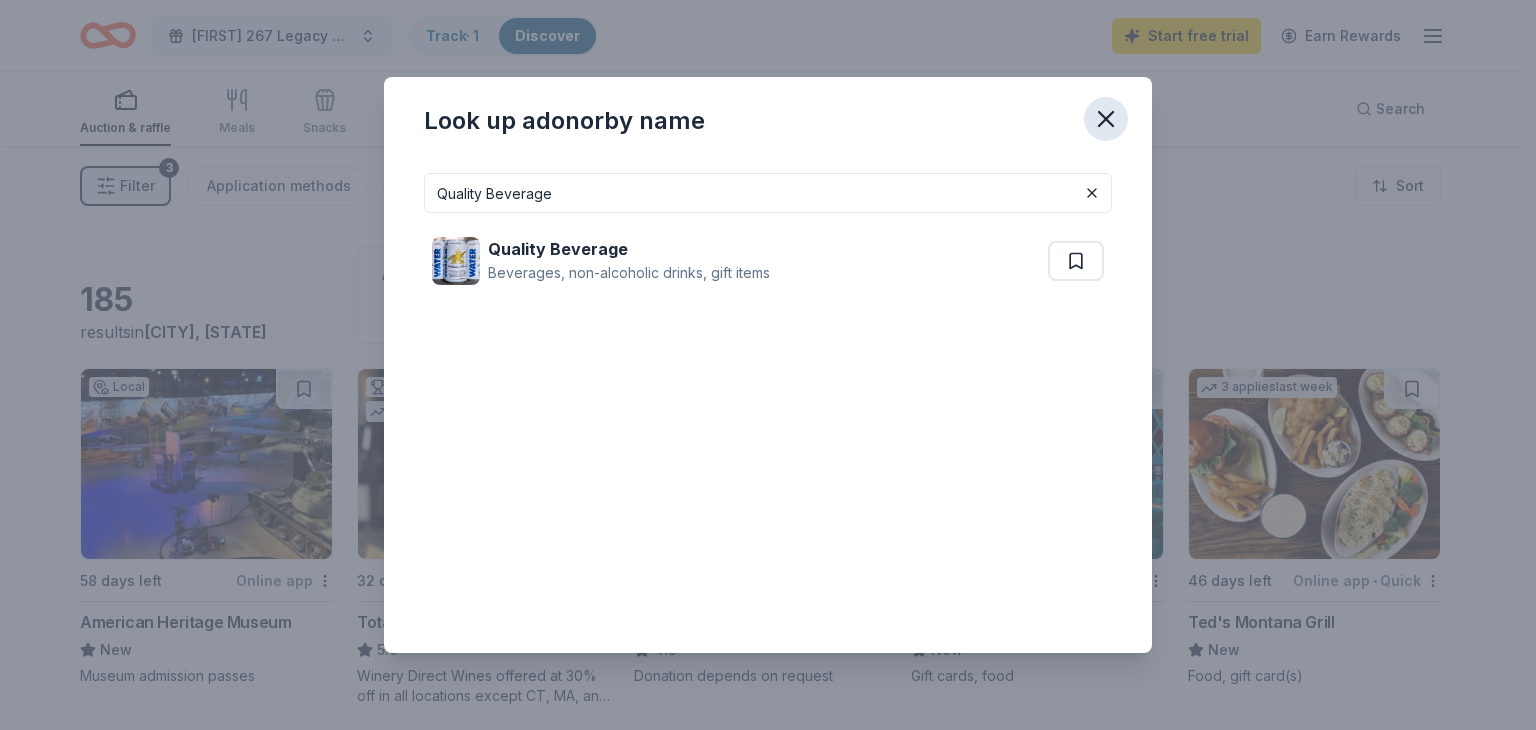click at bounding box center [1106, 119] 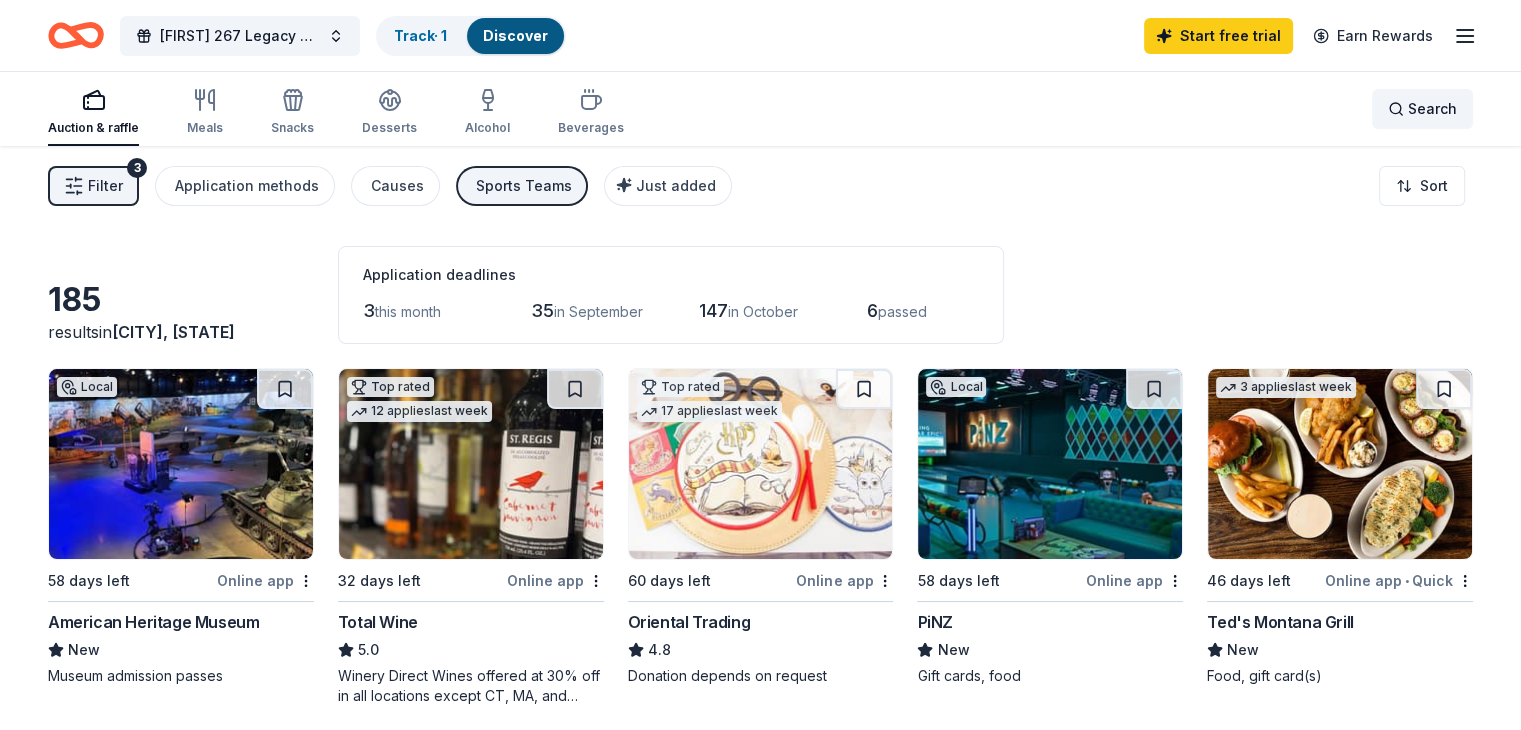click on "Search" at bounding box center (1422, 109) 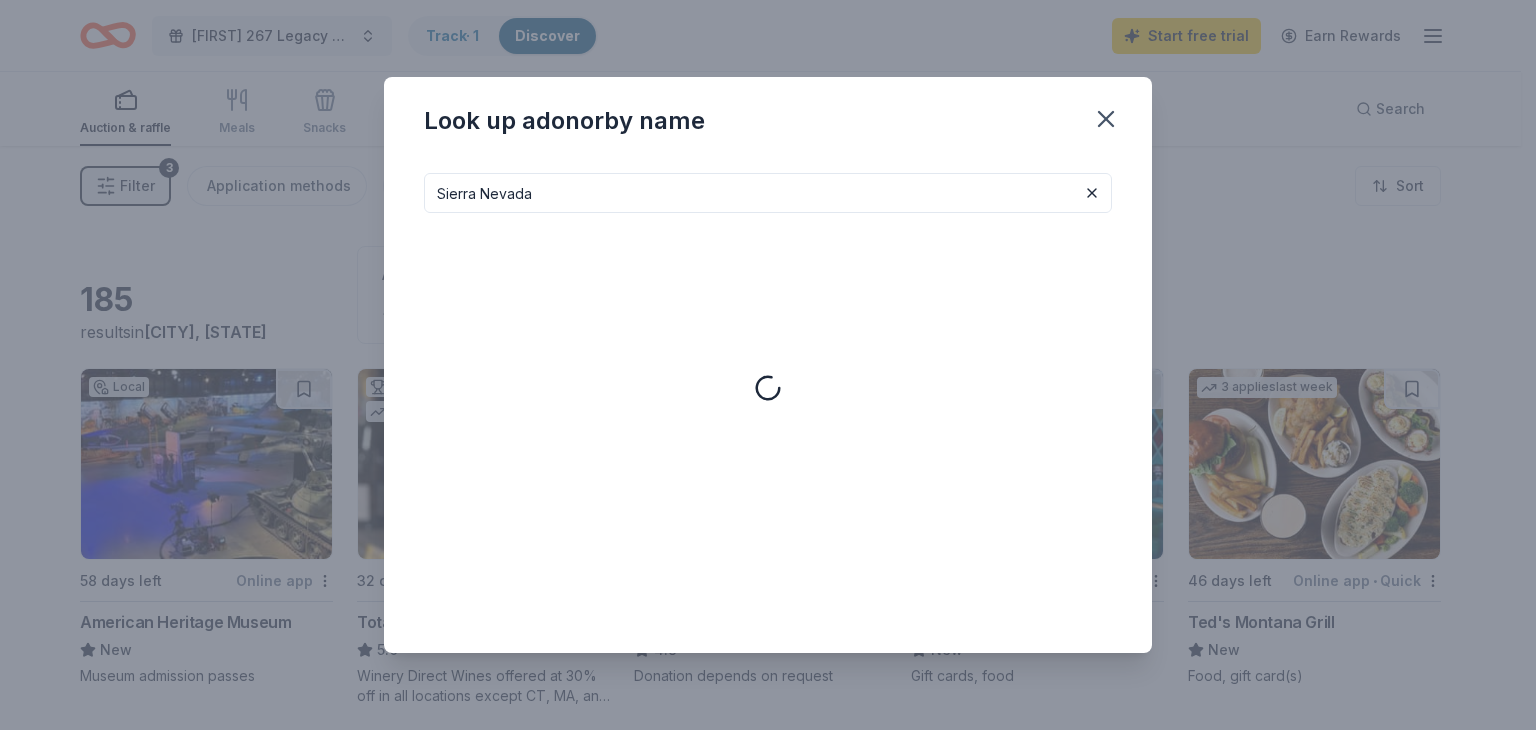 type on "Sierra Nevada" 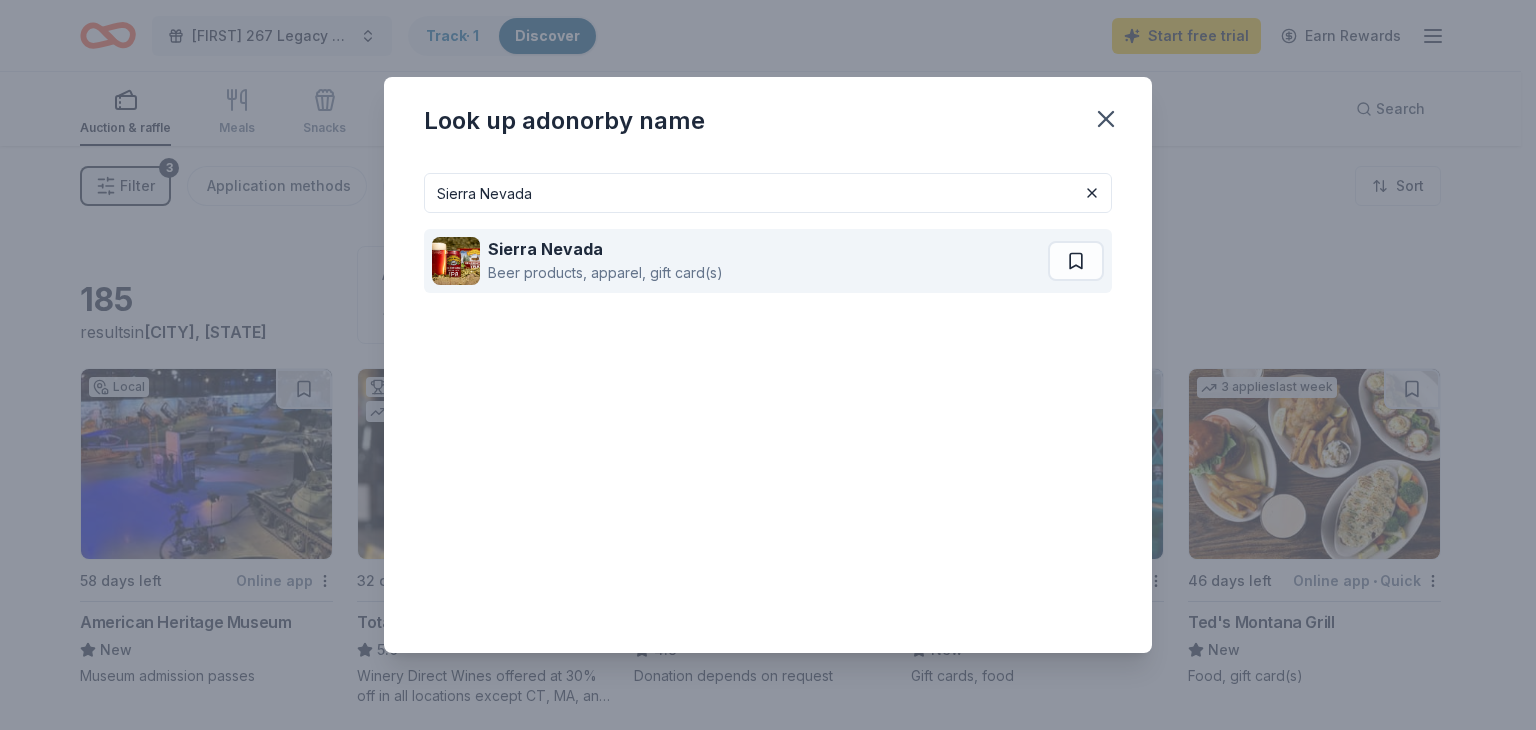 click on "Beer products, apparel, gift card(s)" at bounding box center (605, 273) 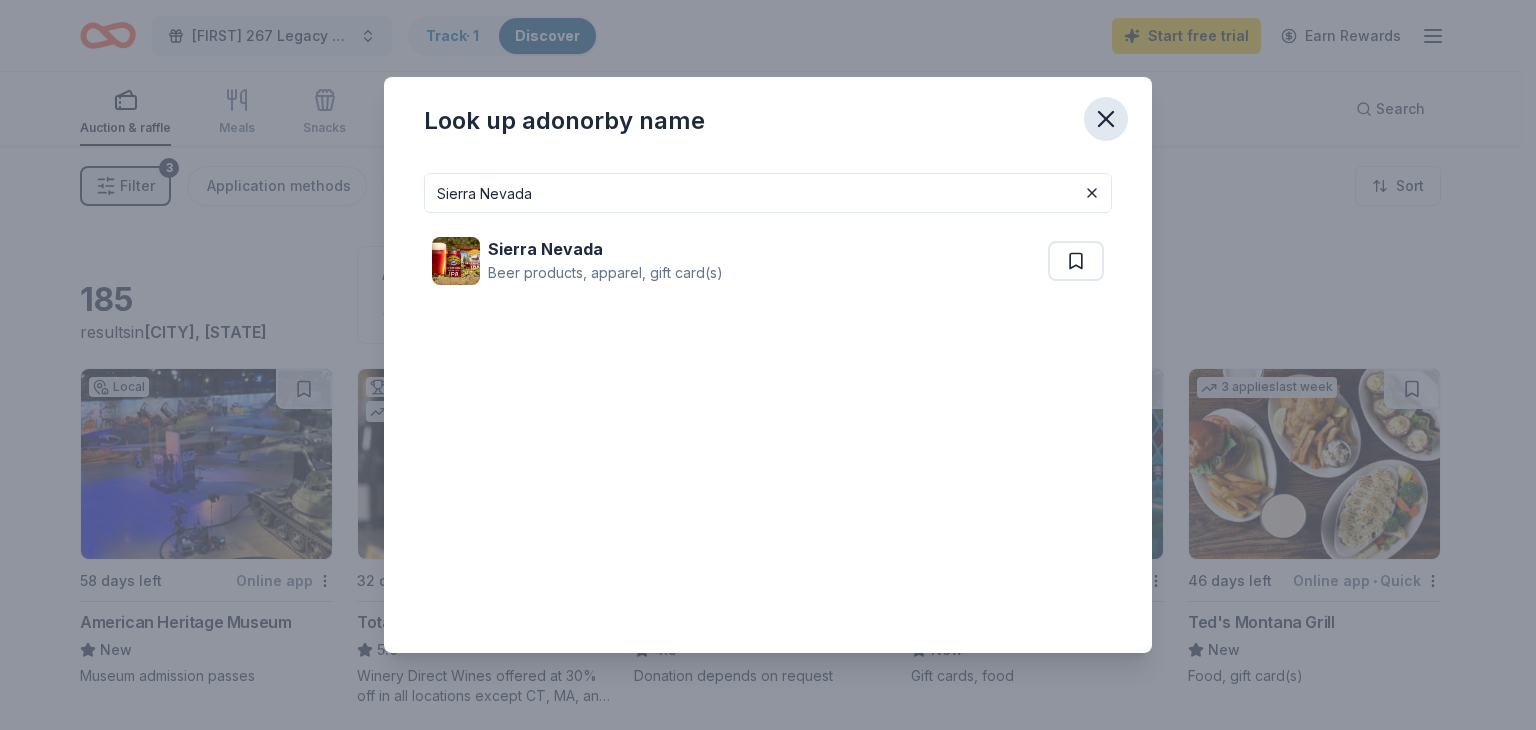 click 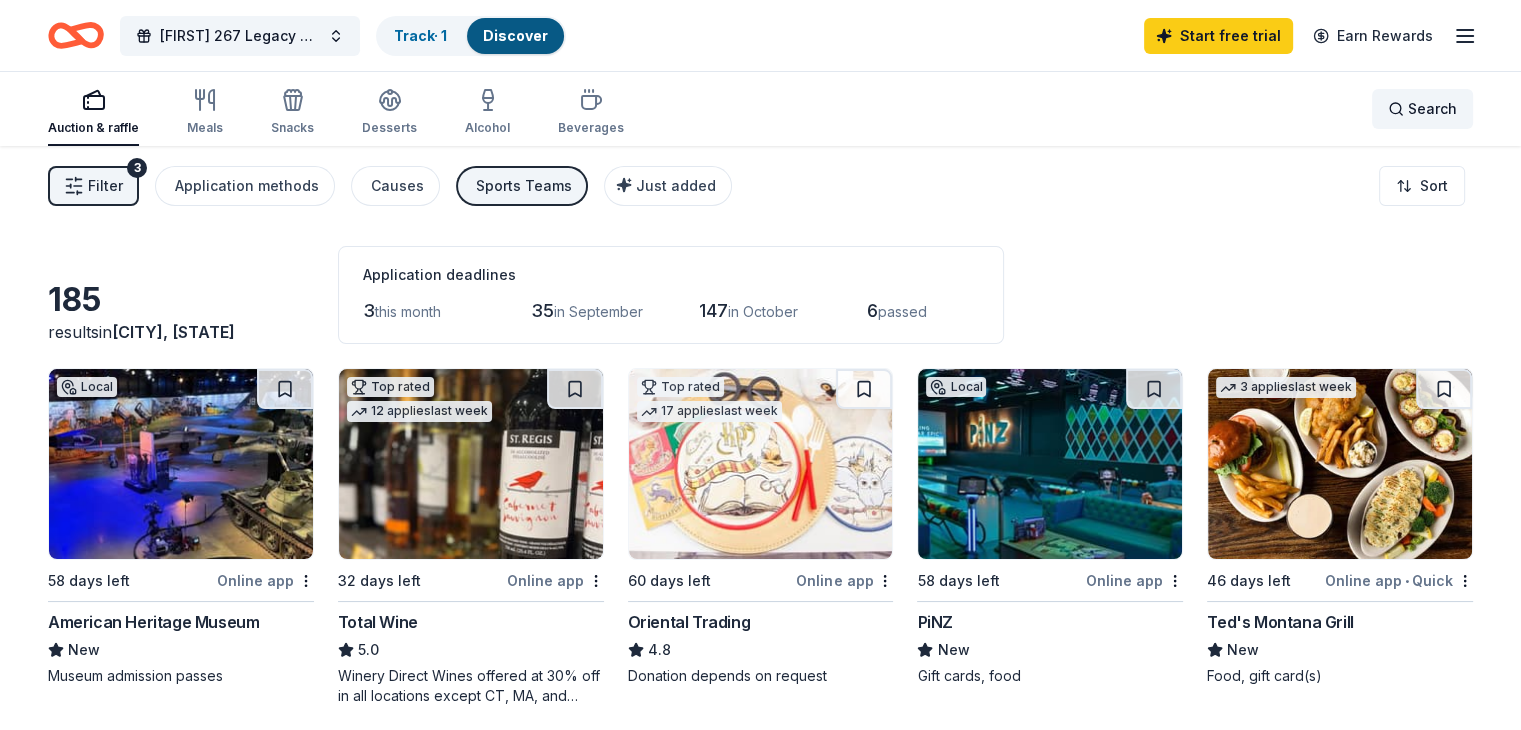 click on "Search" at bounding box center (1422, 109) 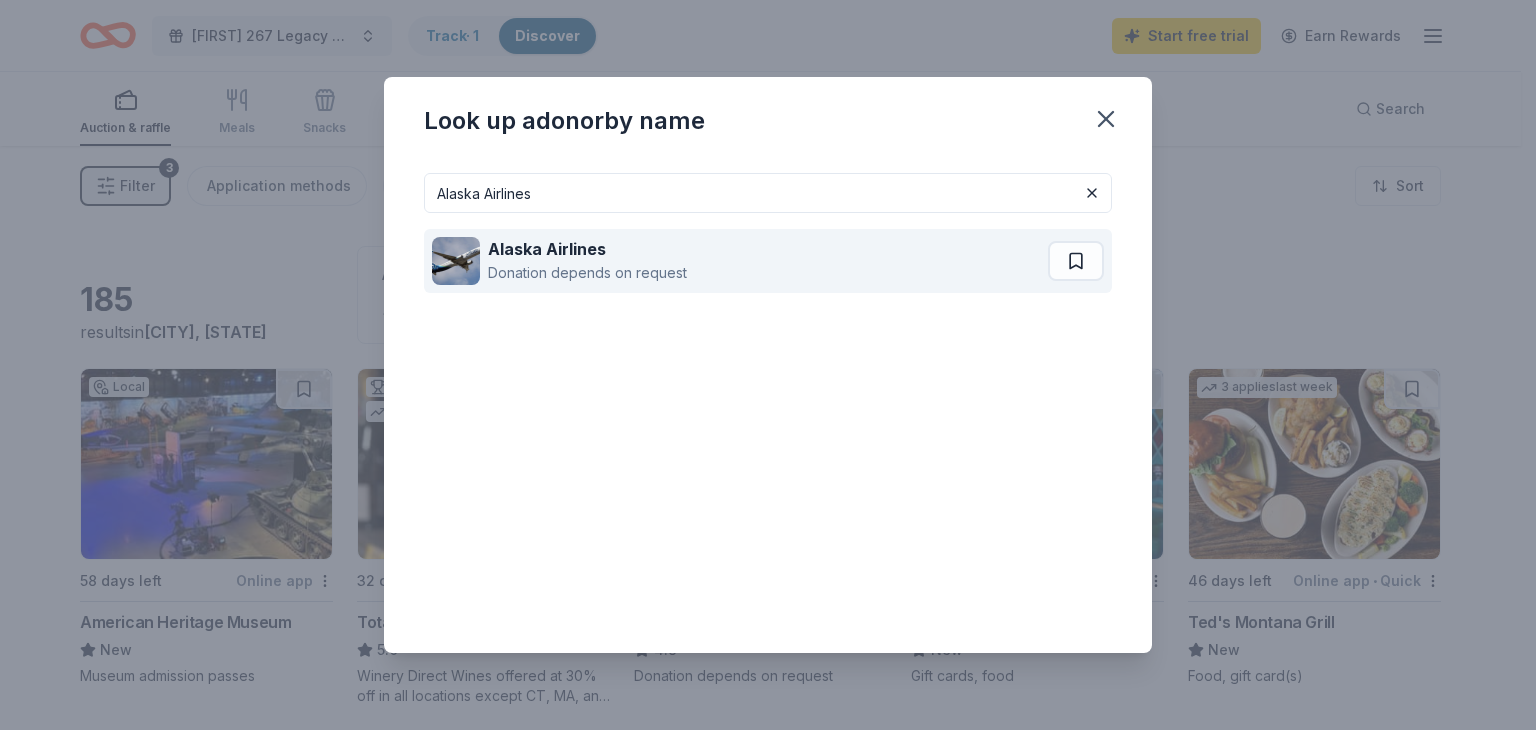 type on "Alaska Airlines" 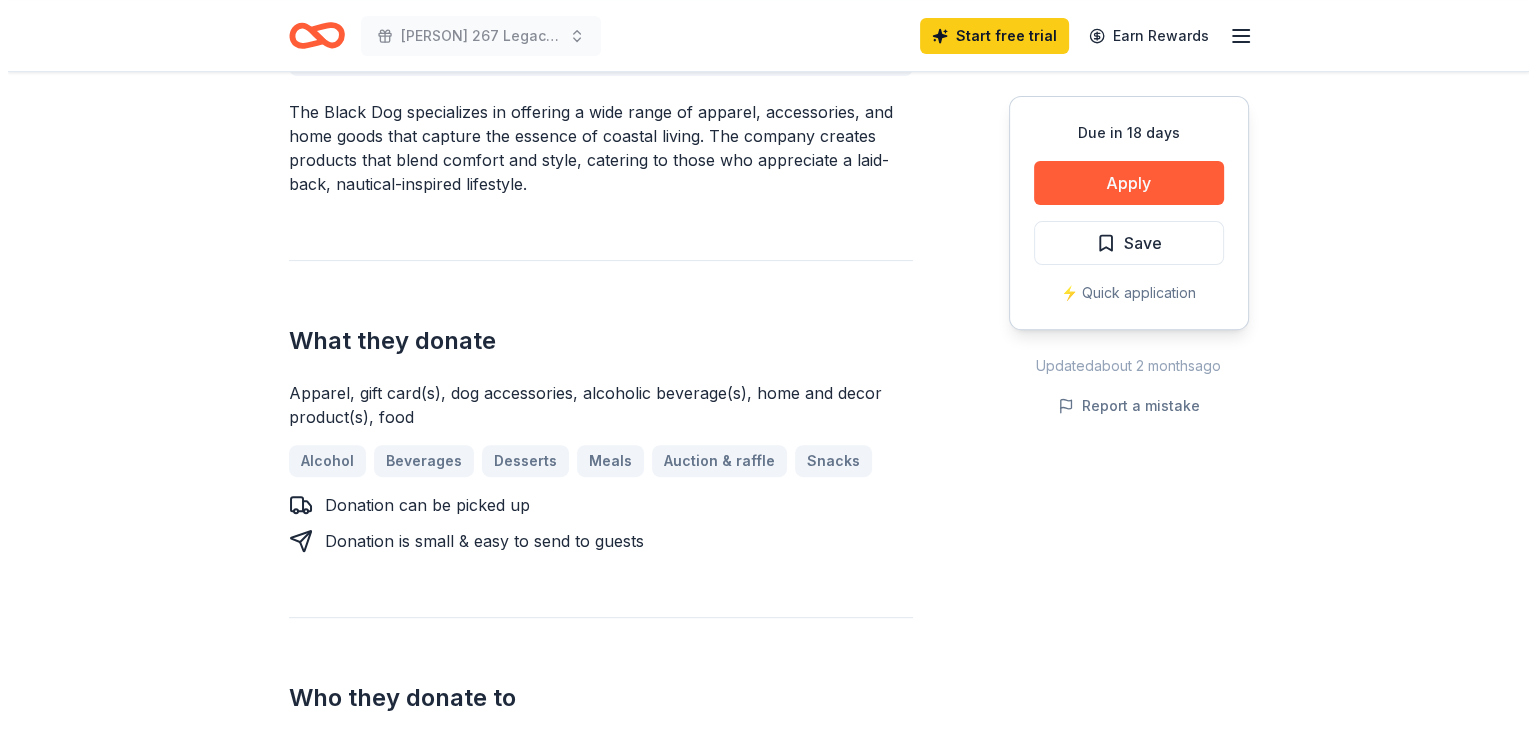 scroll, scrollTop: 674, scrollLeft: 0, axis: vertical 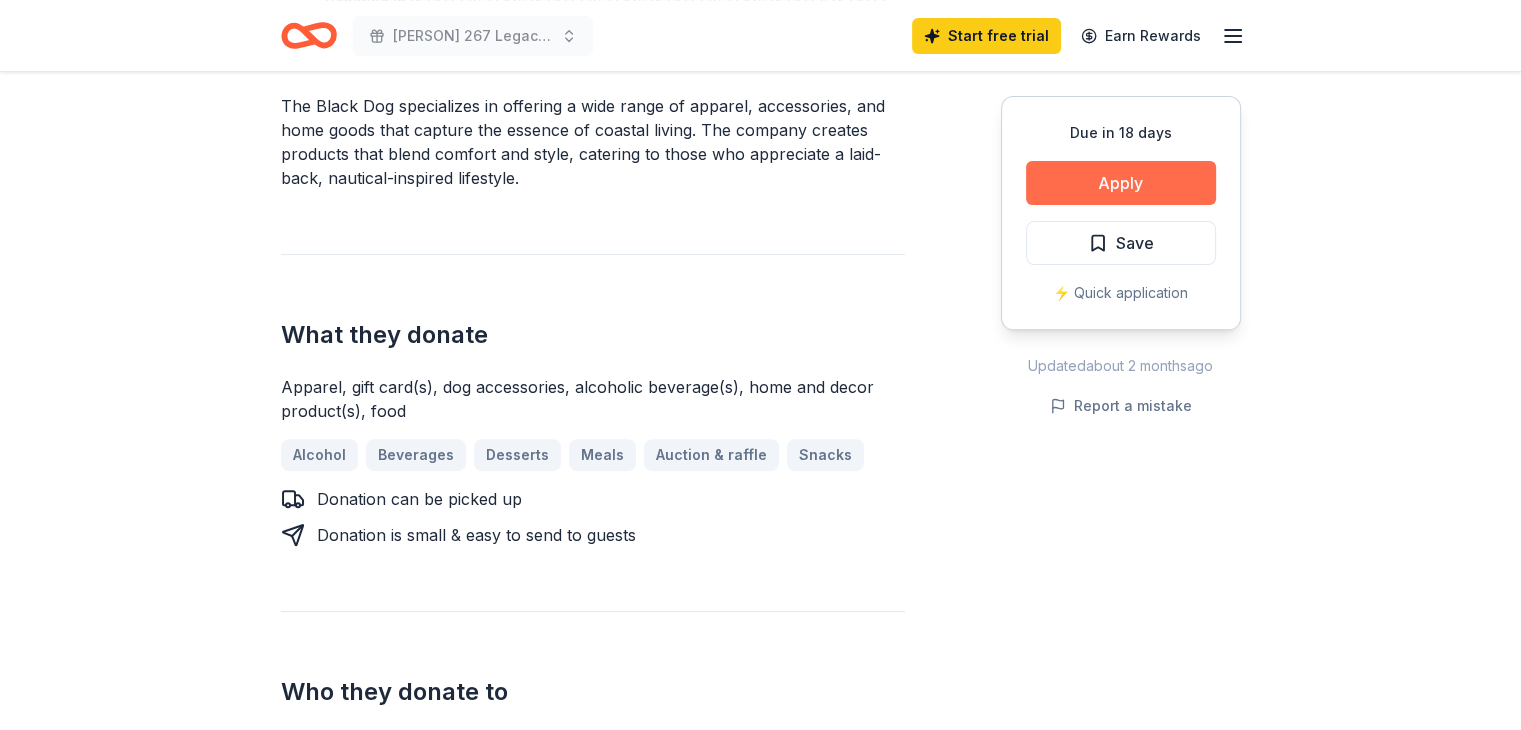 click on "Apply" at bounding box center (1121, 183) 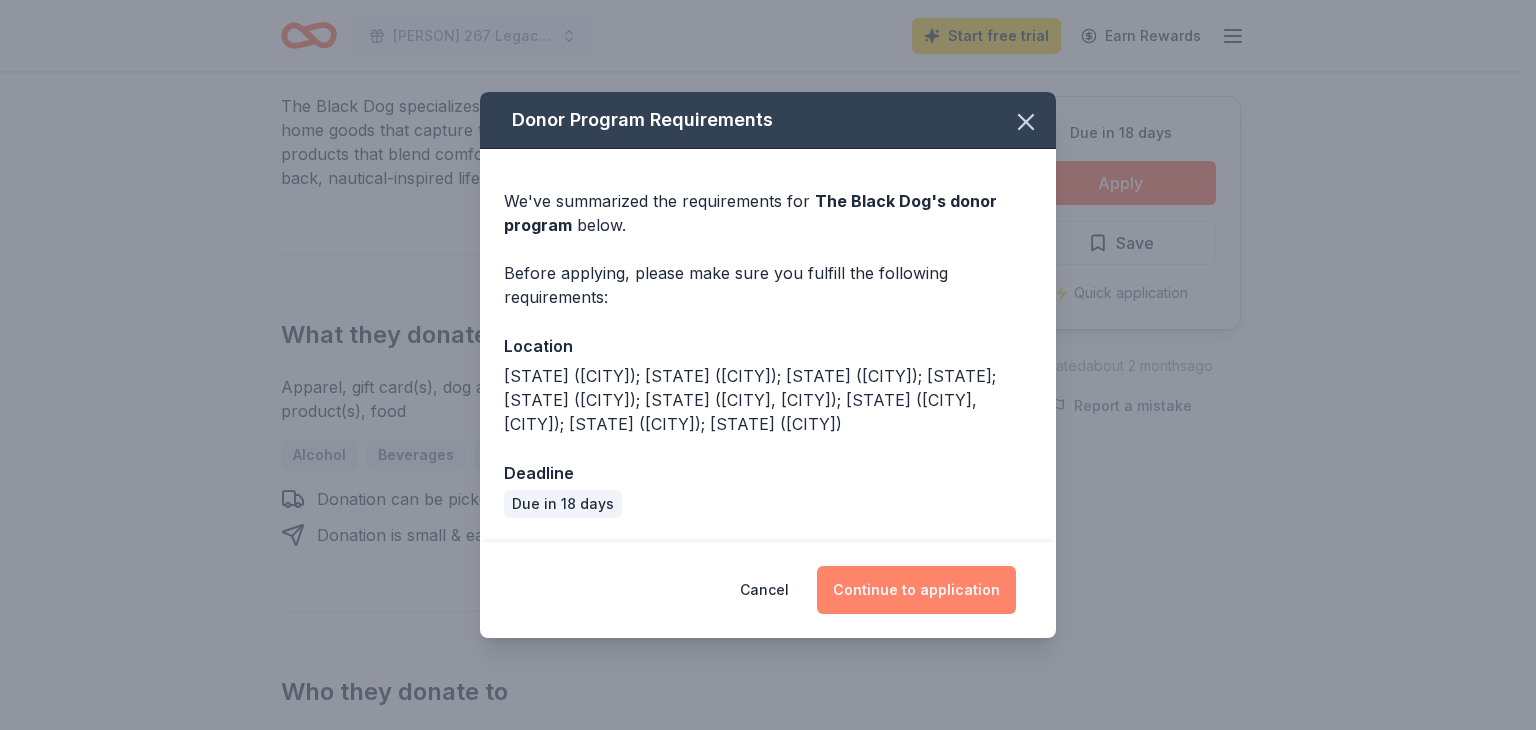 click on "Continue to application" at bounding box center [916, 590] 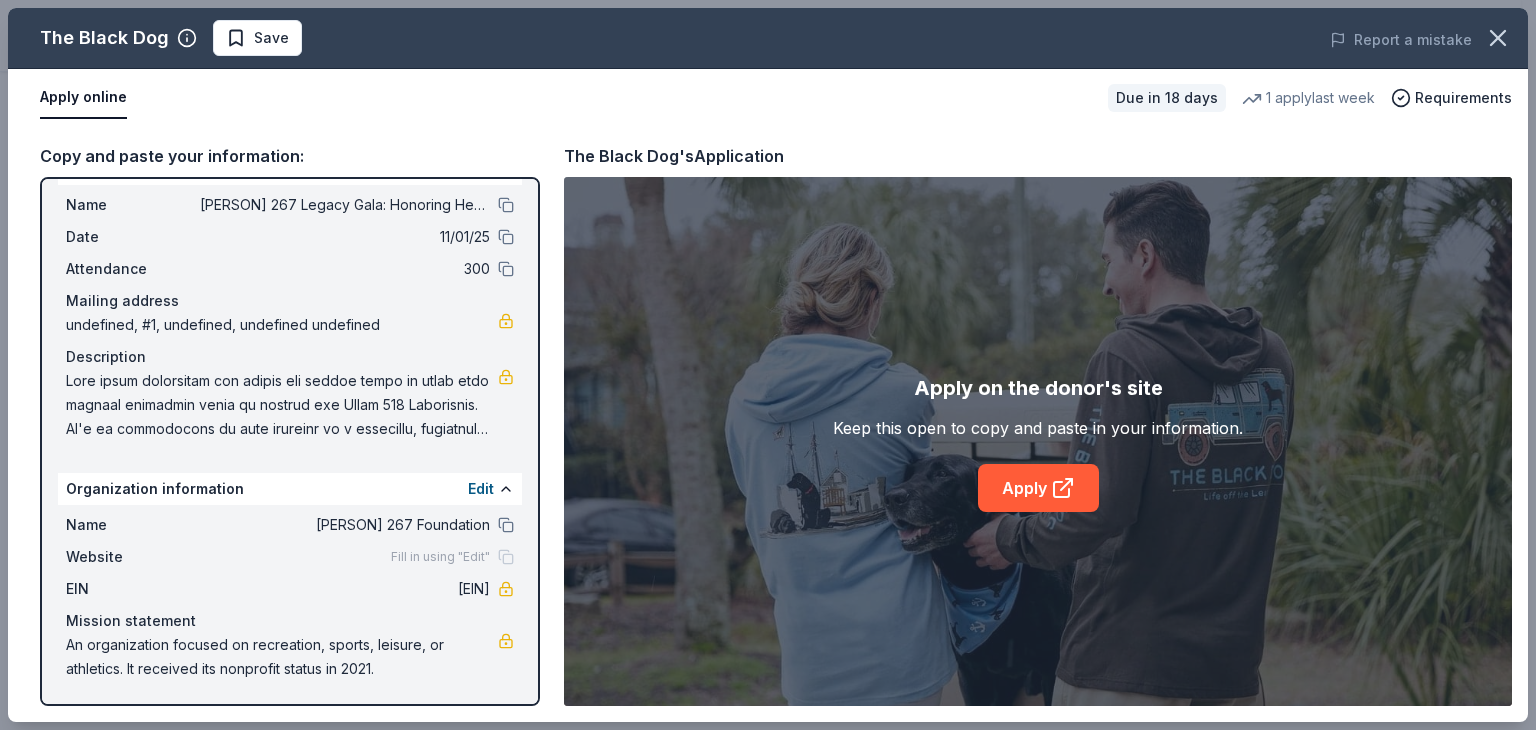scroll, scrollTop: 0, scrollLeft: 0, axis: both 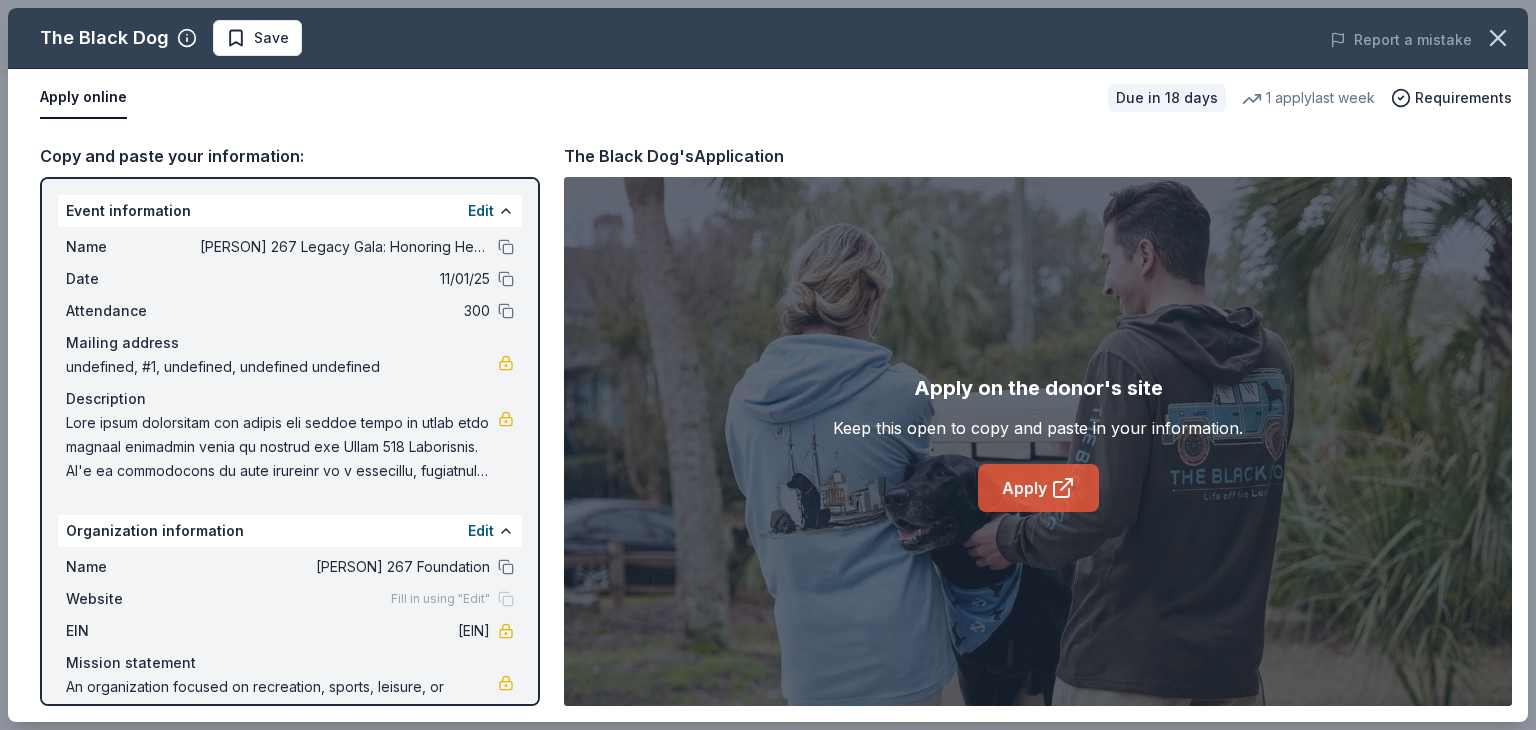 click on "Apply" at bounding box center (1038, 488) 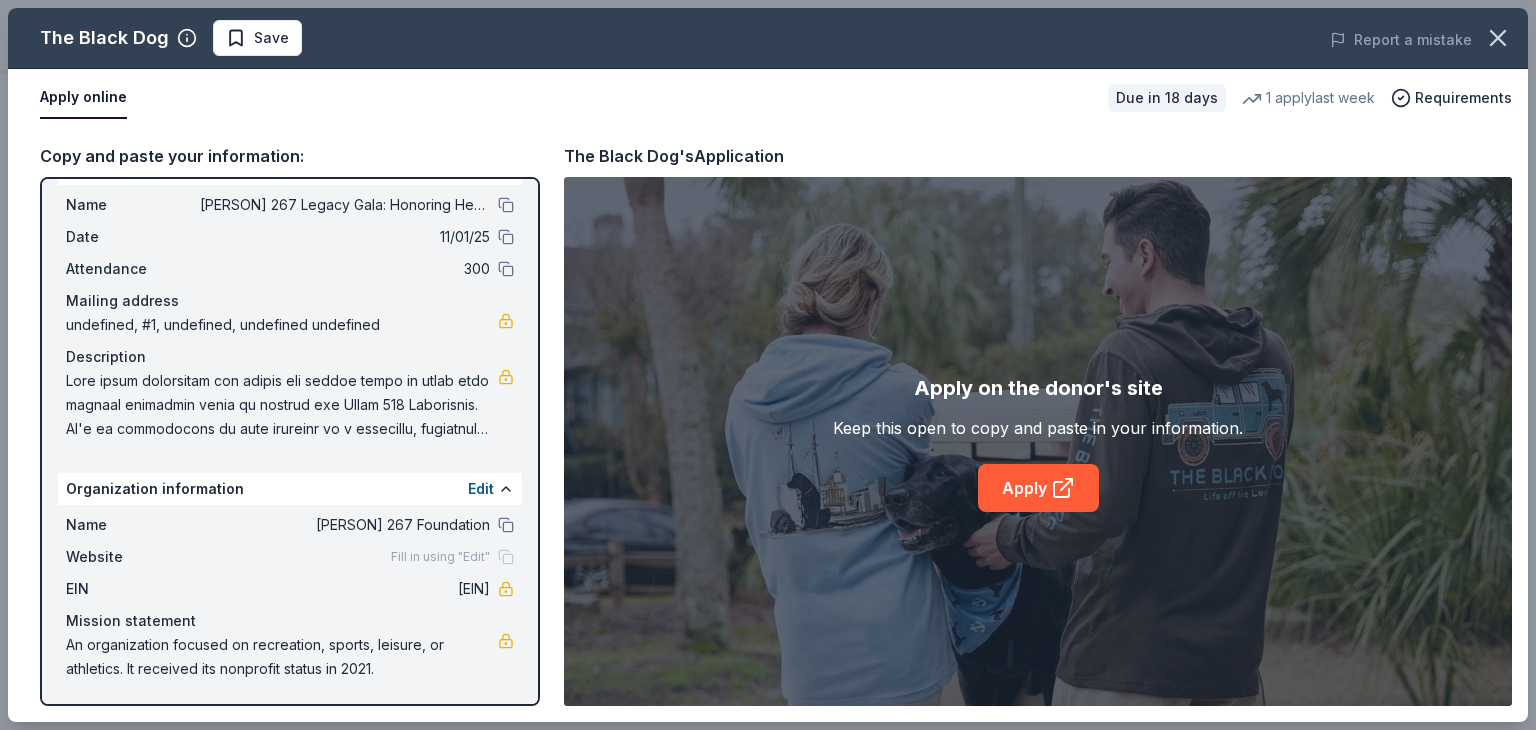 scroll, scrollTop: 0, scrollLeft: 0, axis: both 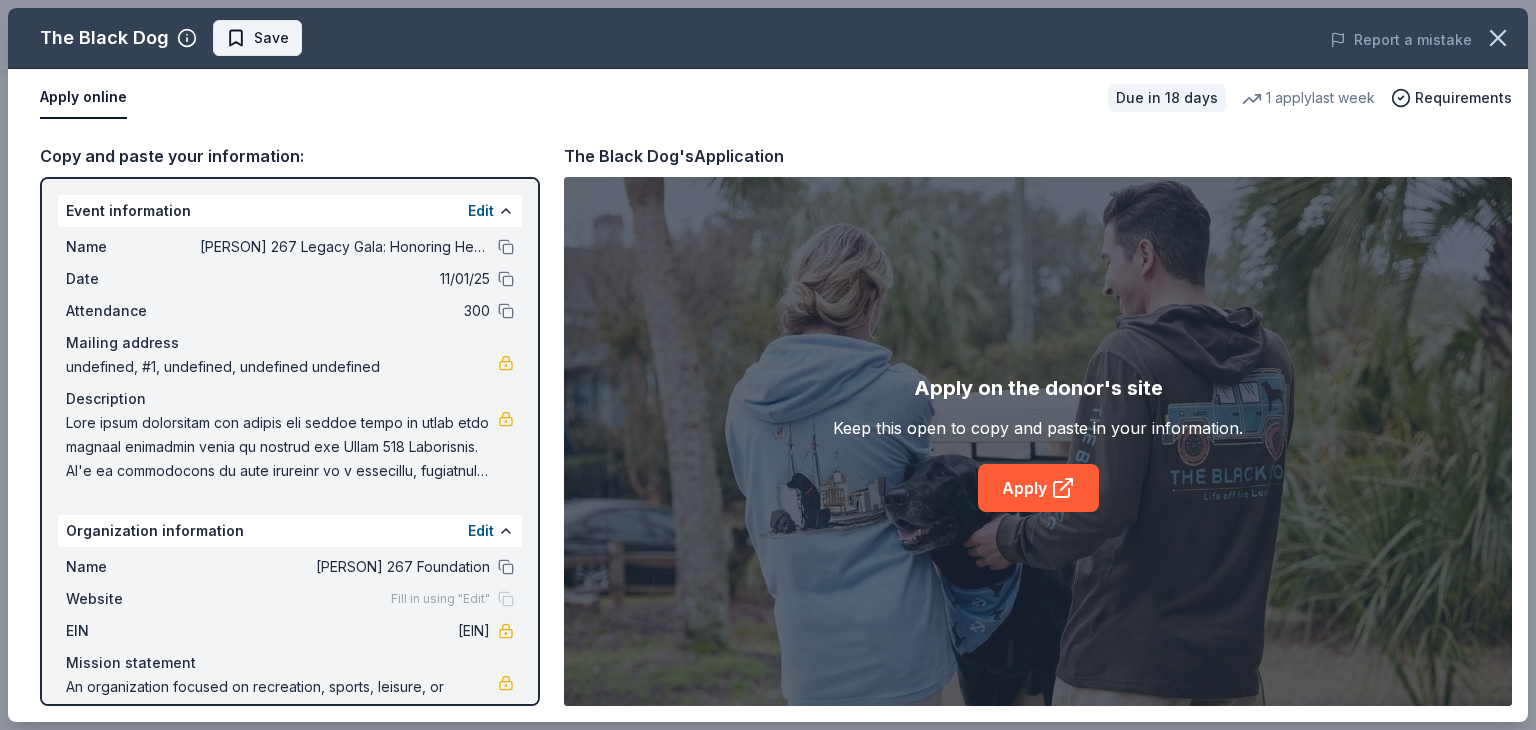 click on "Save" at bounding box center [257, 38] 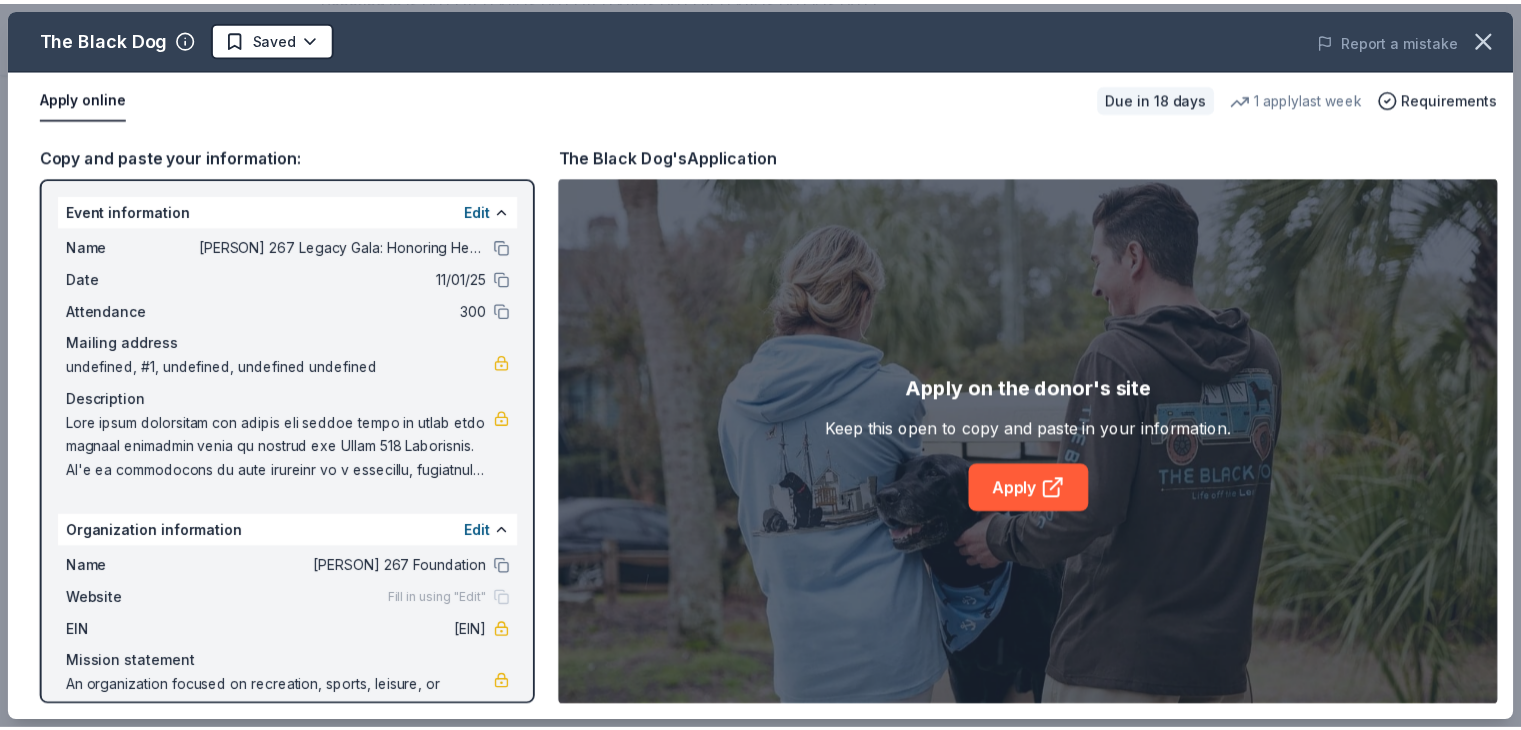 scroll, scrollTop: 0, scrollLeft: 0, axis: both 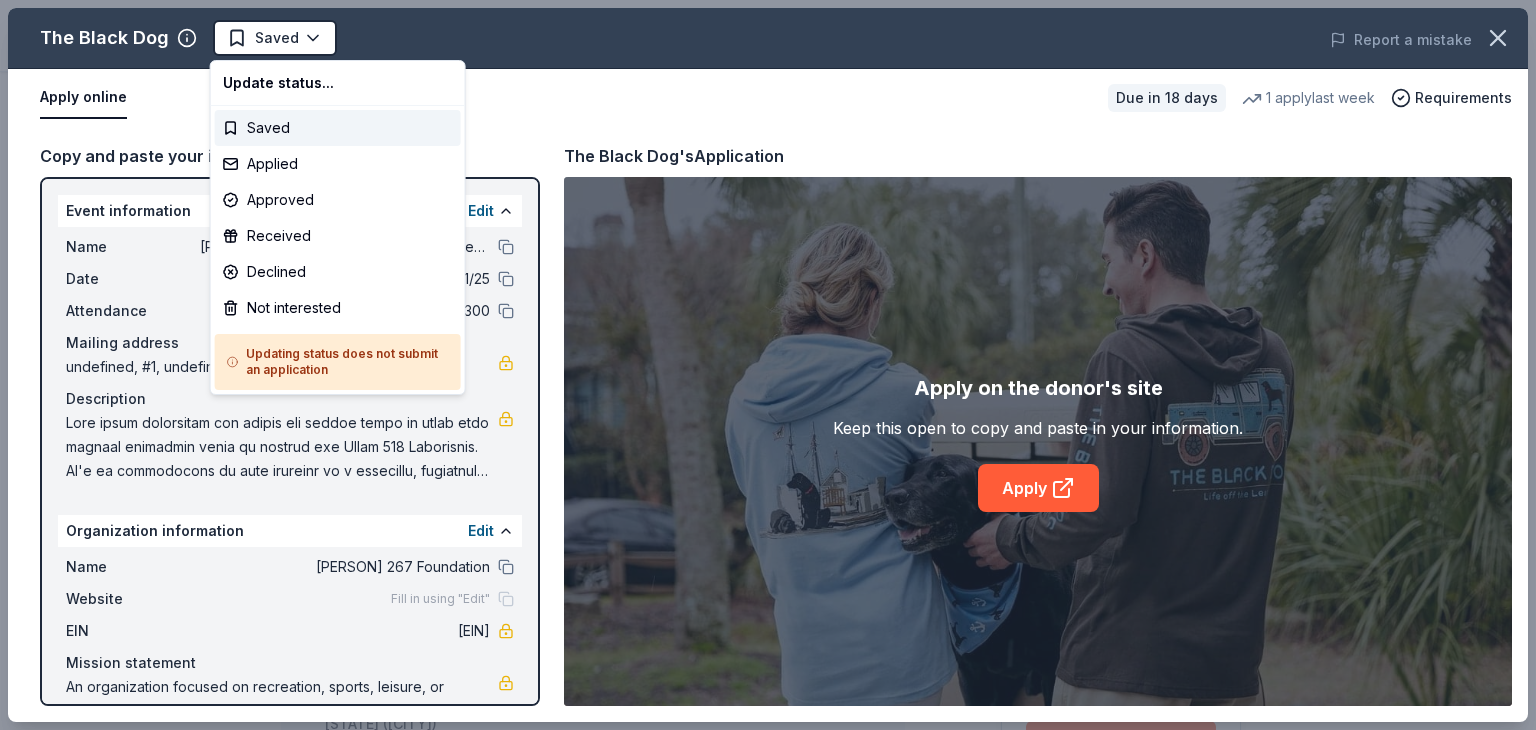 click on "Manny 267 Legacy Gala: Honoring Heroes Among Us Saved Apply Due in 18 days Share The Black Dog New 1   apply  last week Share Donating in CT (Mystic); FL (Sarasota); GA (Savannah); MA; MD (Annapolis ); ME (Kennebunkport, Portland); NH (Merrimack, Portsmouth); RI (Newport); SC (Charleston) The Black Dog specializes in offering a wide range of apparel, accessories, and home goods that capture the essence of coastal living. The company creates products that blend comfort and style, catering to those who appreciate a laid-back, nautical-inspired lifestyle. What they donate Apparel, gift card(s), dog accessories, alcoholic beverage(s), home and decor product(s), food Alcohol Beverages Desserts Meals Auction & raffle Snacks Donation can be picked up Donation is small & easy to send to guests Who they donate to The Black Dog  hasn ' t listed any preferences or eligibility criteria. Start free Pro trial to view approval rates and average donation values Due in 18 days Apply Saved ⚡️ Quick application Updated  New" at bounding box center (768, 365) 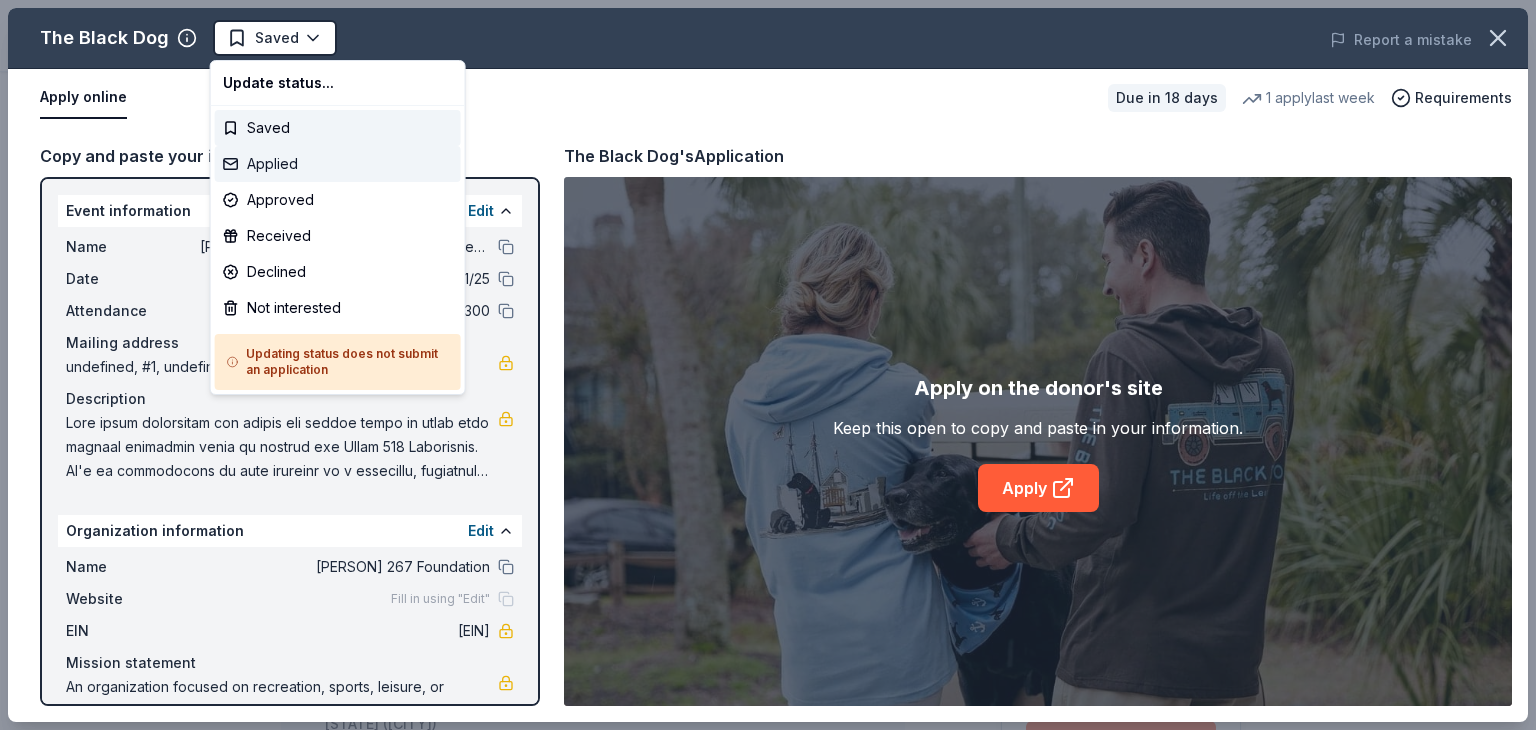 click on "Applied" at bounding box center (338, 164) 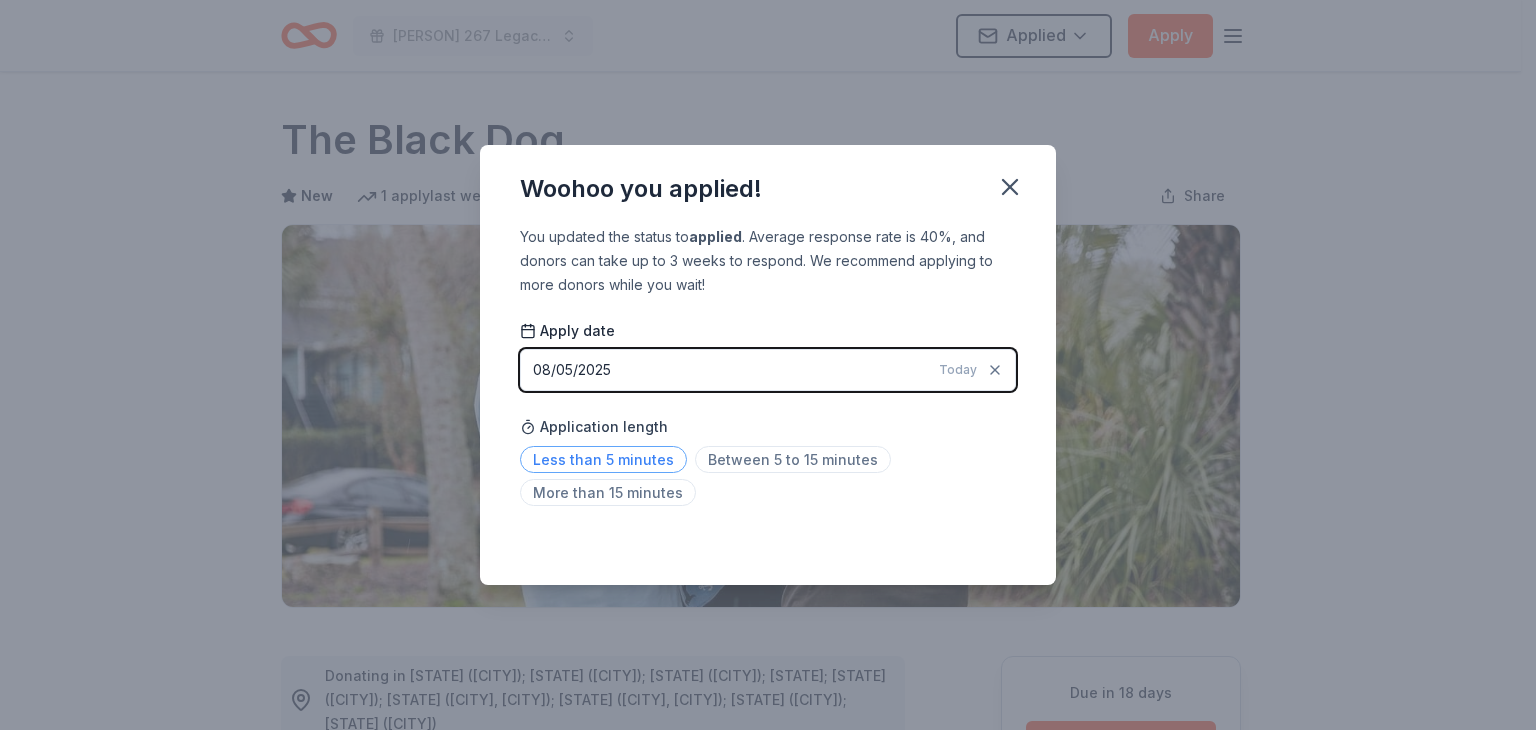 click on "Less than 5 minutes" at bounding box center [603, 459] 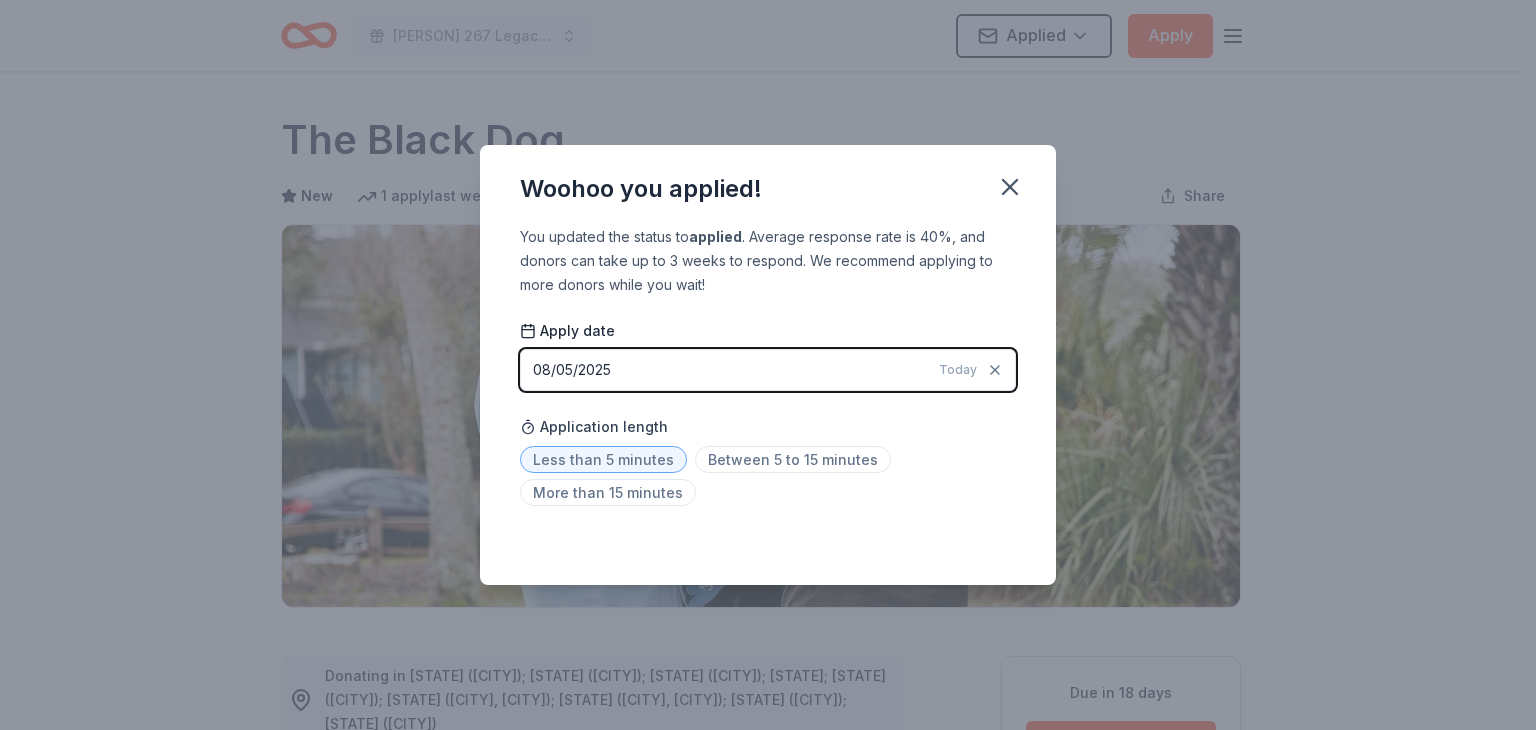 click on "You updated the status to  applied . Average response rate is 40%, and donors can take up to 3 weeks to respond. We recommend applying to more donors while you wait! Apply date 08/05/2025 Today Application length Less than 5 minutes Between 5 to 15 minutes More than 15 minutes Saved" at bounding box center [768, 405] 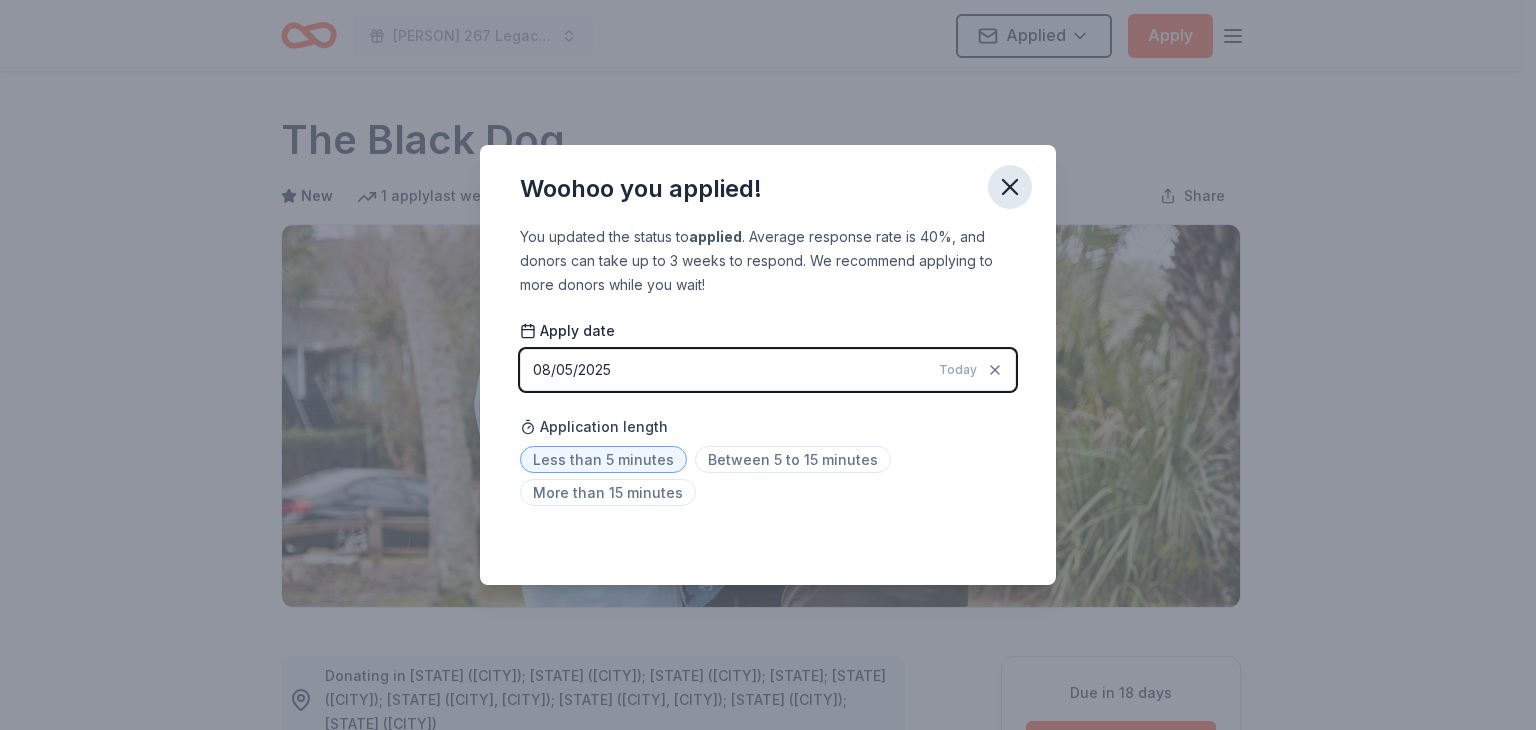 click 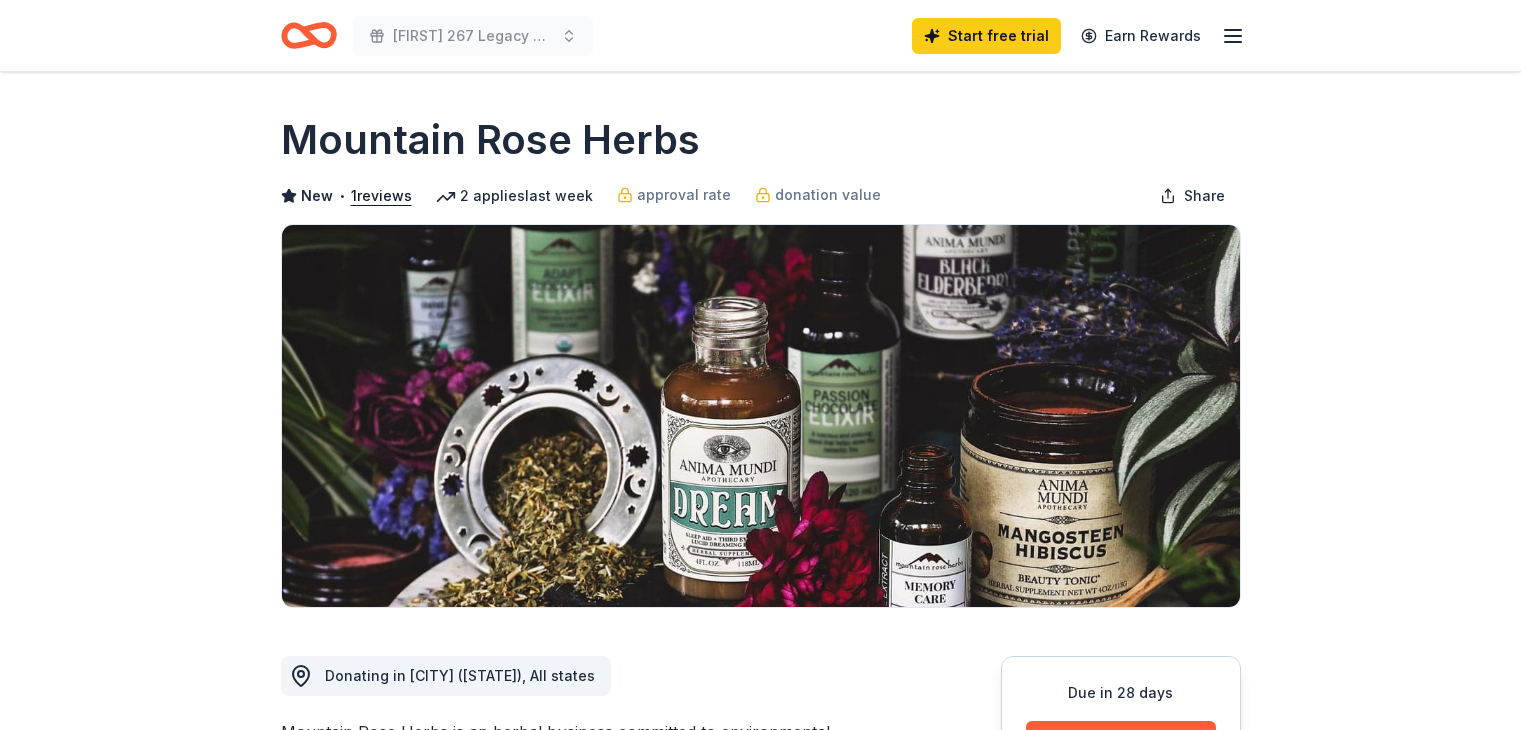 scroll, scrollTop: 0, scrollLeft: 0, axis: both 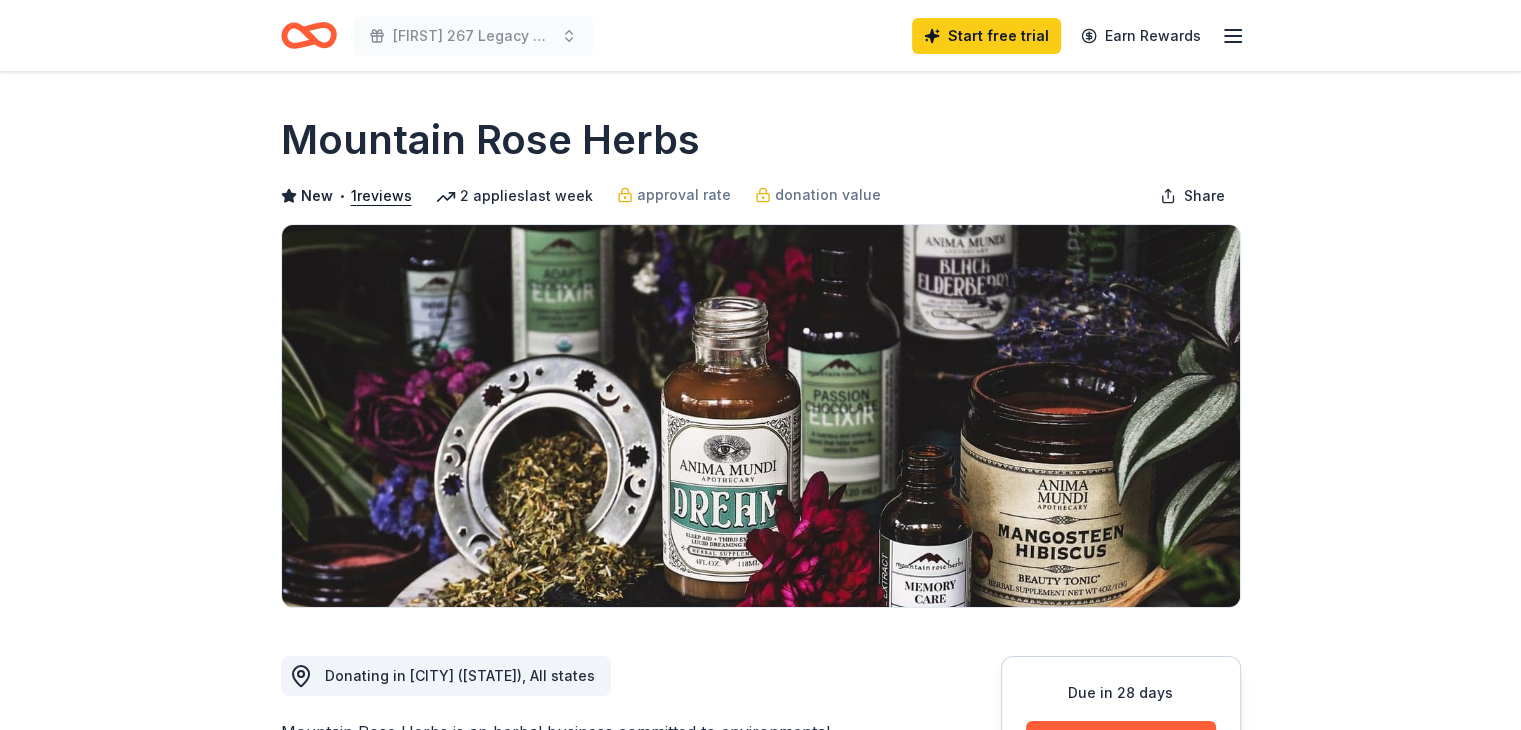 click on "Due in 28 days Share Mountain Rose Herbs New • 1  reviews 2   applies  last week approval rate donation value Share Donating in Eugene (OR), All states Mountain Rose Herbs is an herbal business committed to environmental sustainability, supported through their organic line of natural products that includes teas, face creams, and aroma sprays and oils. What they donate Essential oil products, tea, herb and spice products, bath and body care products, health supplement products, gift basket(s), gift card(s), monetary donation Auction & raffle Donation is small & easy to send to guests Who they donate to  Preferred Supports organizations related to environmental/conservation, herbal education, organic/sustainable agriculture, wildlife/animal welfare, social justice/indigenous rights, and local events in the greater Eugene, Oregon area
Animals Environment & Sustainability Social Justice 501(c)(3) preferred Due in 28 days Apply Save Application takes 10 min Usually responds in  over a month Updated   ago 20 % %" at bounding box center [760, 1532] 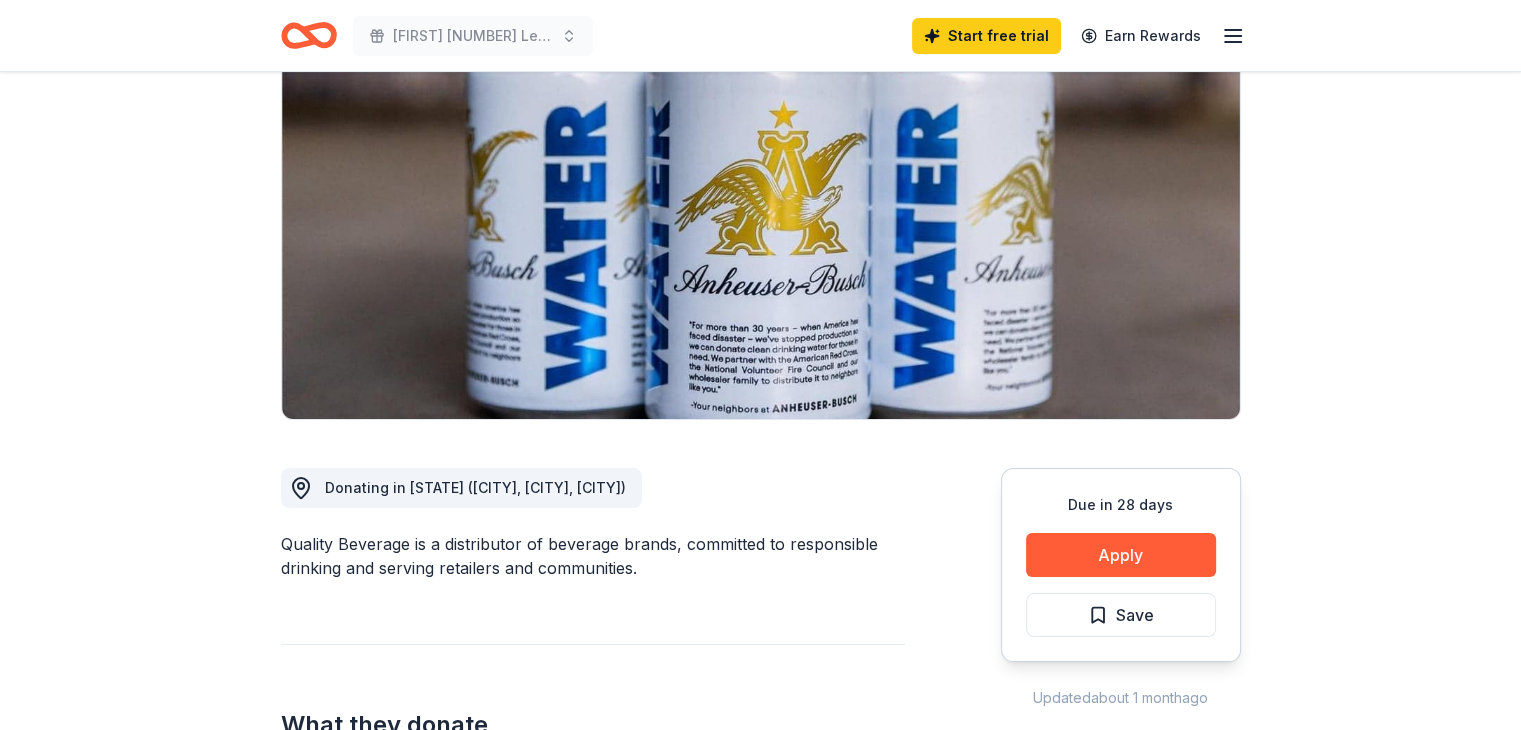 scroll, scrollTop: 191, scrollLeft: 0, axis: vertical 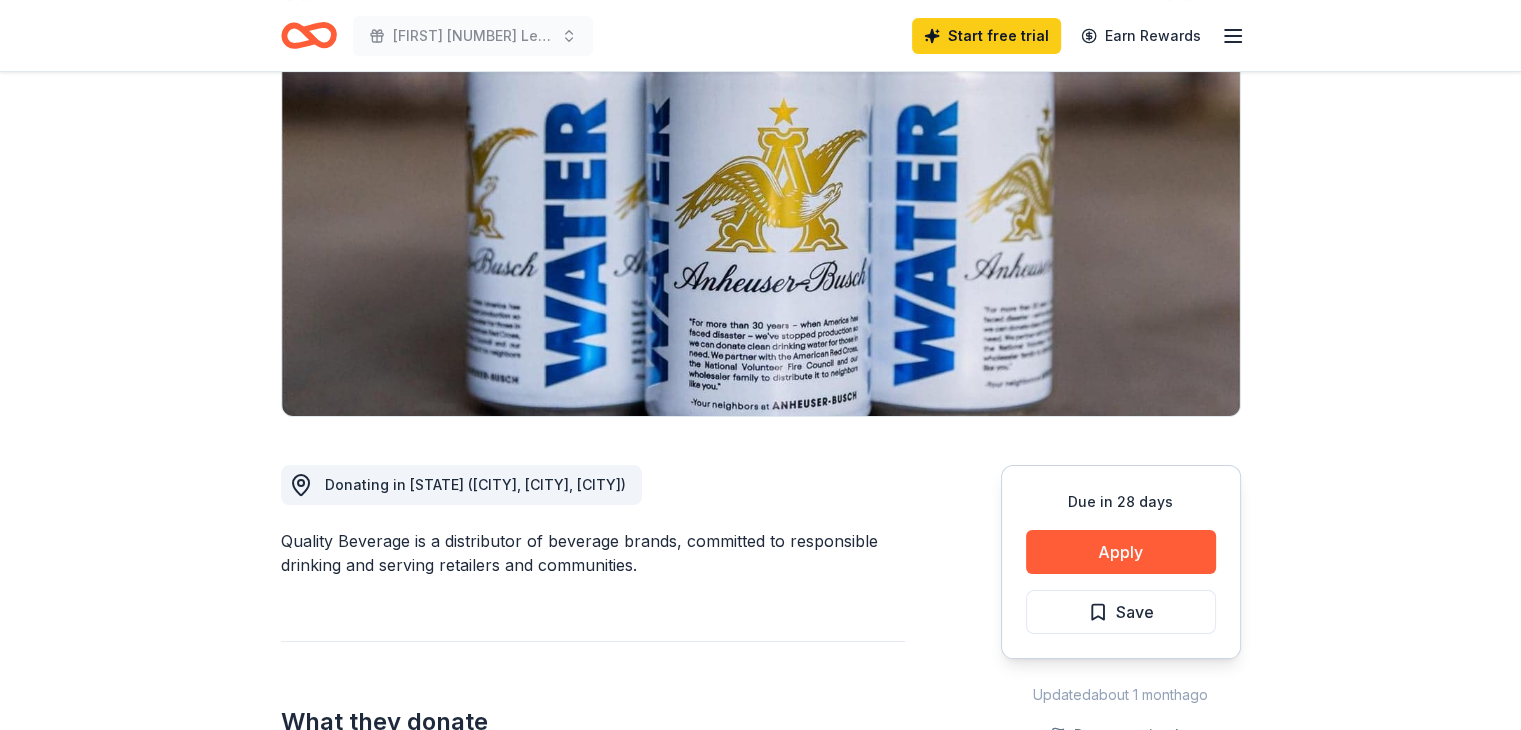 click on "Due in 28 days Share Quality Beverage New Share Donating in [STATE] ([CITY], [CITY], [CITY]) Quality Beverage is a distributor of beverage brands, committed to responsible drinking and serving retailers and communities. What they donate Beverages, non-alcoholic drinks, gift items Alcohol Beverages Auction & raffle Donation can be picked up Who they donate to Preferred Supports local schools, youth organizations, community events, and charitable initiatives Children Education 501(c)(3) required Start free Pro trial to view approval rates and average donation values Due in 28 days Apply Save Updated about 1 month ago Report a mistake New Be the first to review this company! Leave a review Similar donors Top rated 1 apply last week Deadline passed Wegmans 5.0 Food, gift card(s) 13 applies last week 81 days left Online app Gourmet Gift Baskets 4.5 Gift basket(s) 2 applies last week 46 days left Online app Safeway New Gift card(s), Safeway grocery products 1 apply last week 46 days left Online app New" at bounding box center [760, 1122] 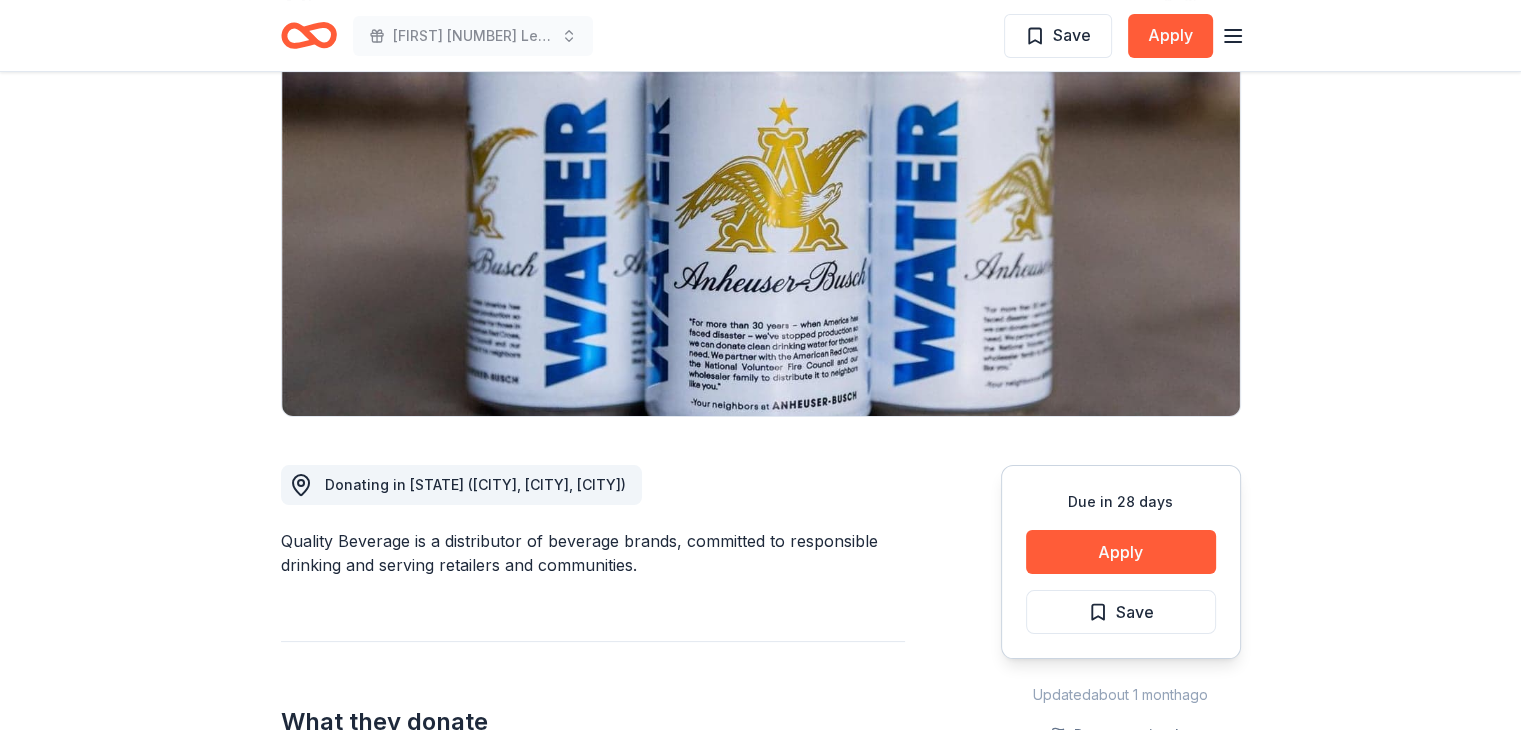 scroll, scrollTop: 0, scrollLeft: 0, axis: both 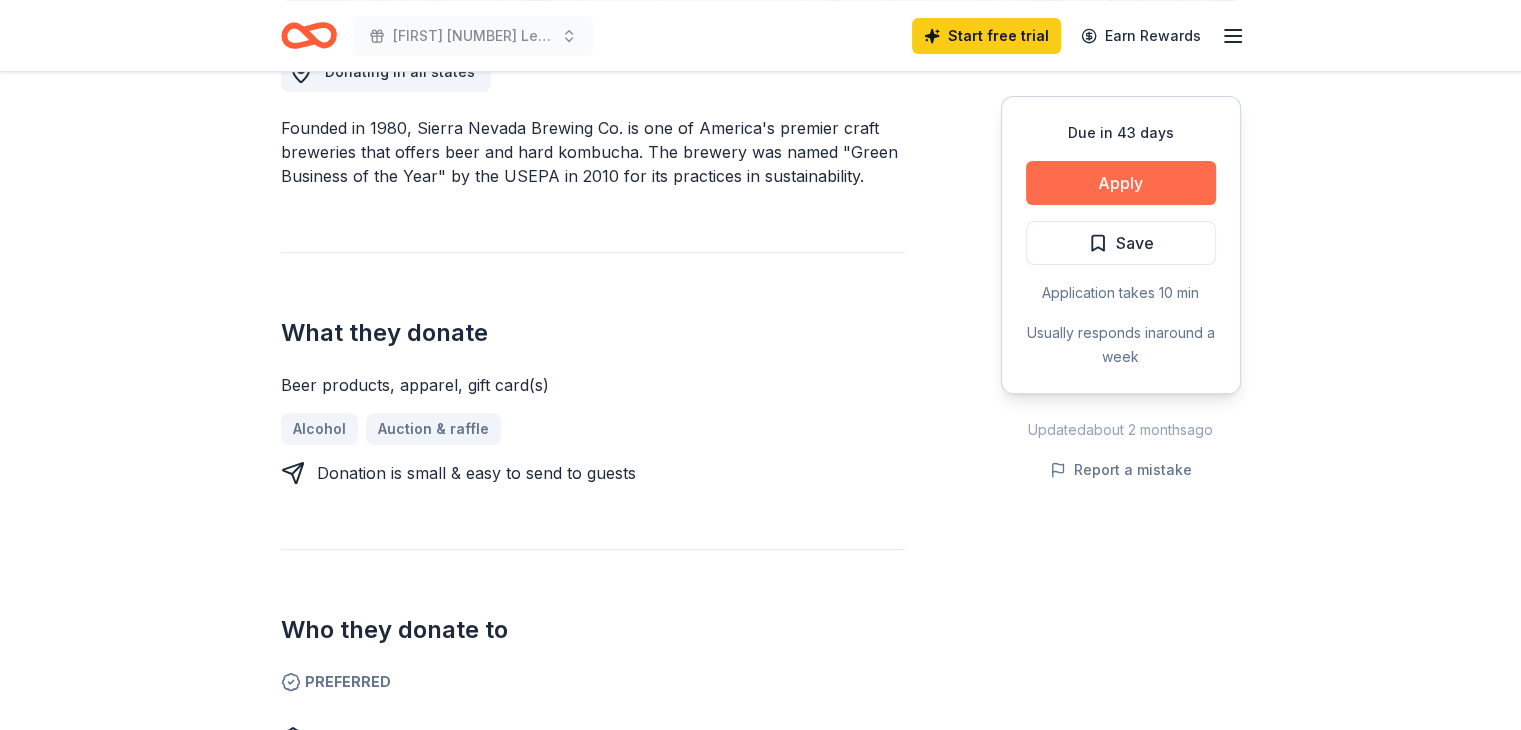 click on "Apply" at bounding box center (1121, 183) 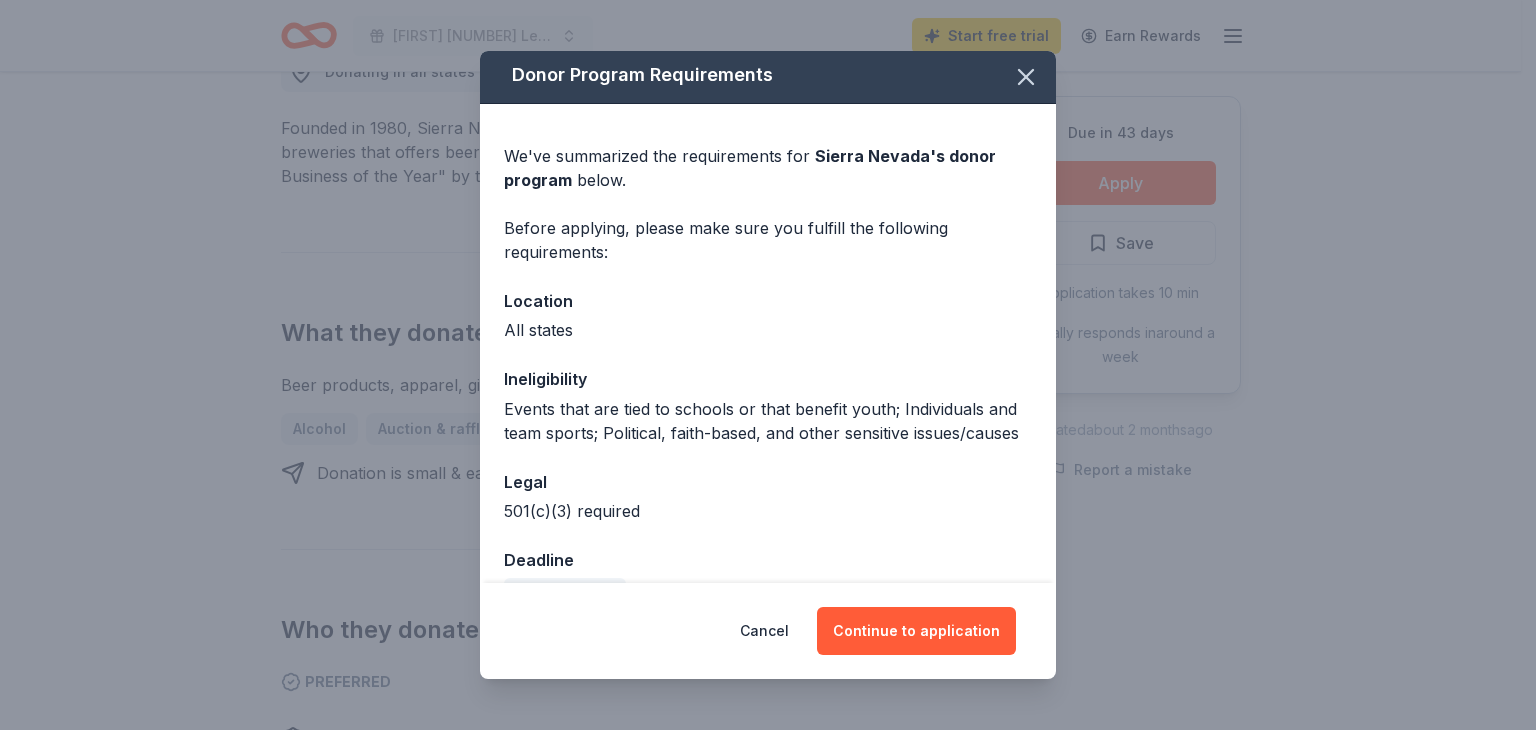 scroll, scrollTop: 74, scrollLeft: 0, axis: vertical 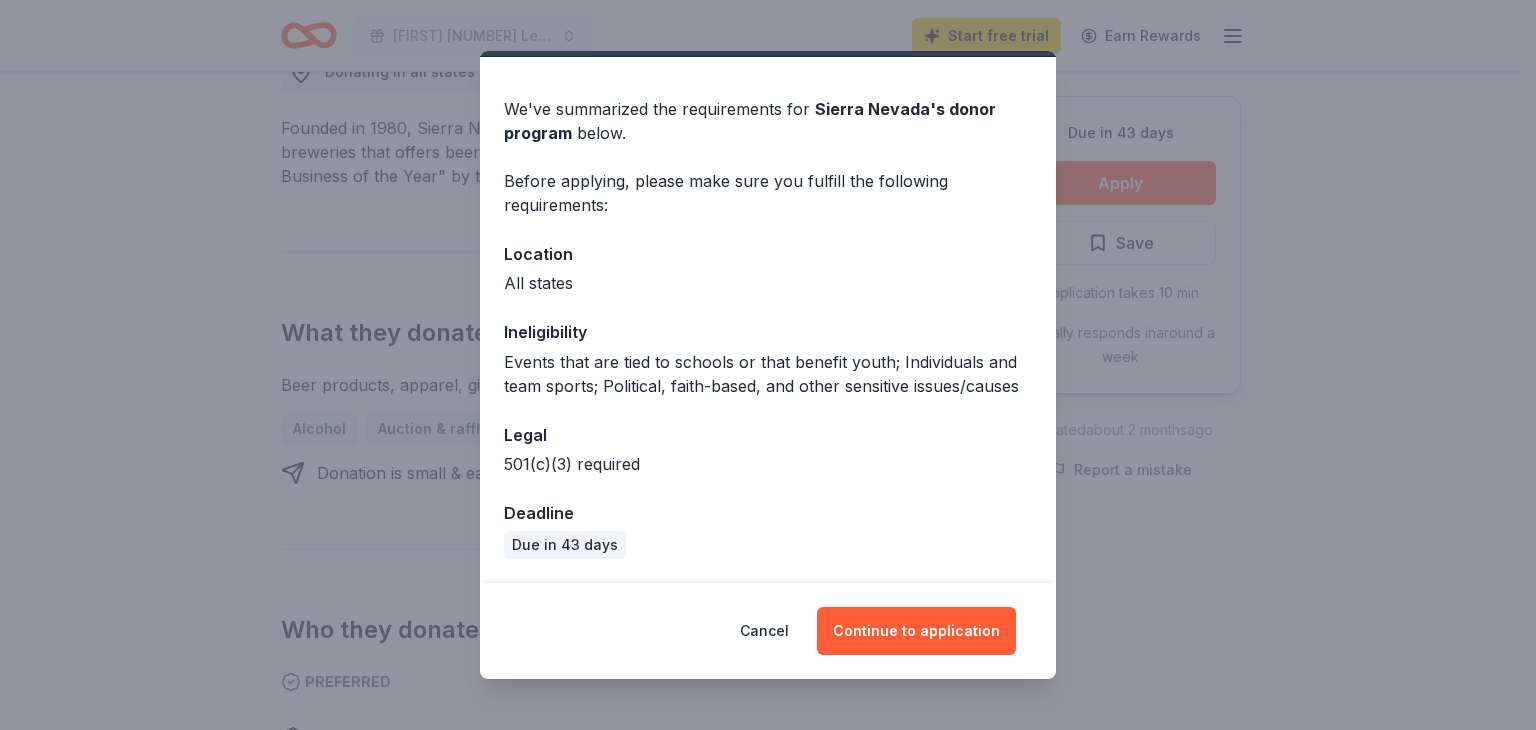 drag, startPoint x: 1380, startPoint y: 0, endPoint x: 1012, endPoint y: 135, distance: 391.98087 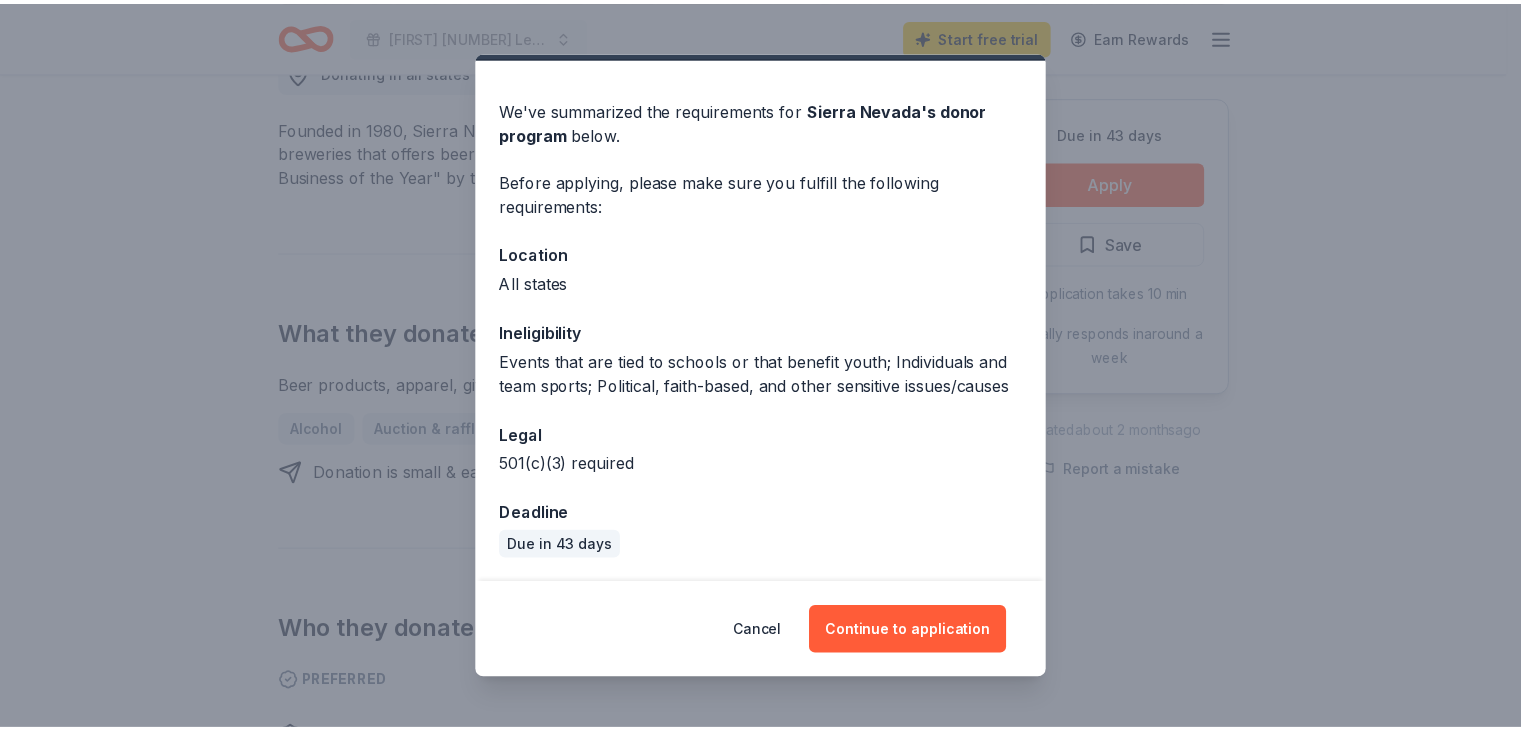 scroll, scrollTop: 0, scrollLeft: 0, axis: both 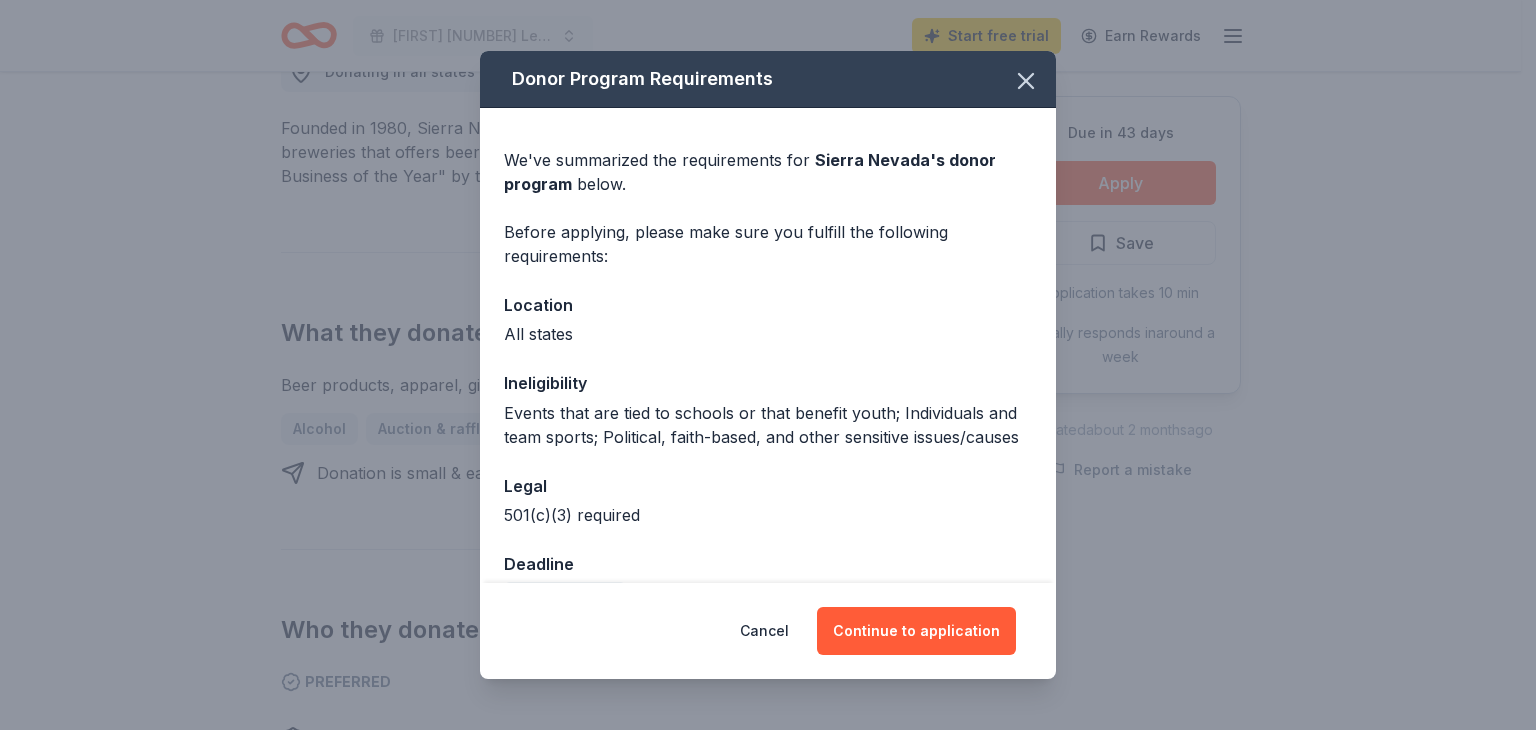 click on "Donor Program Requirements We've summarized the requirements for   Sierra Nevada 's donor program   below. Before applying, please make sure you fulfill the following requirements: Location All states Ineligibility Events that are tied to schools or that benefit youth; Individuals and team sports; Political, faith-based, and other sensitive issues/causes Legal 501(c)(3) required Deadline Due in 43 days Cancel Continue to application" at bounding box center [768, 365] 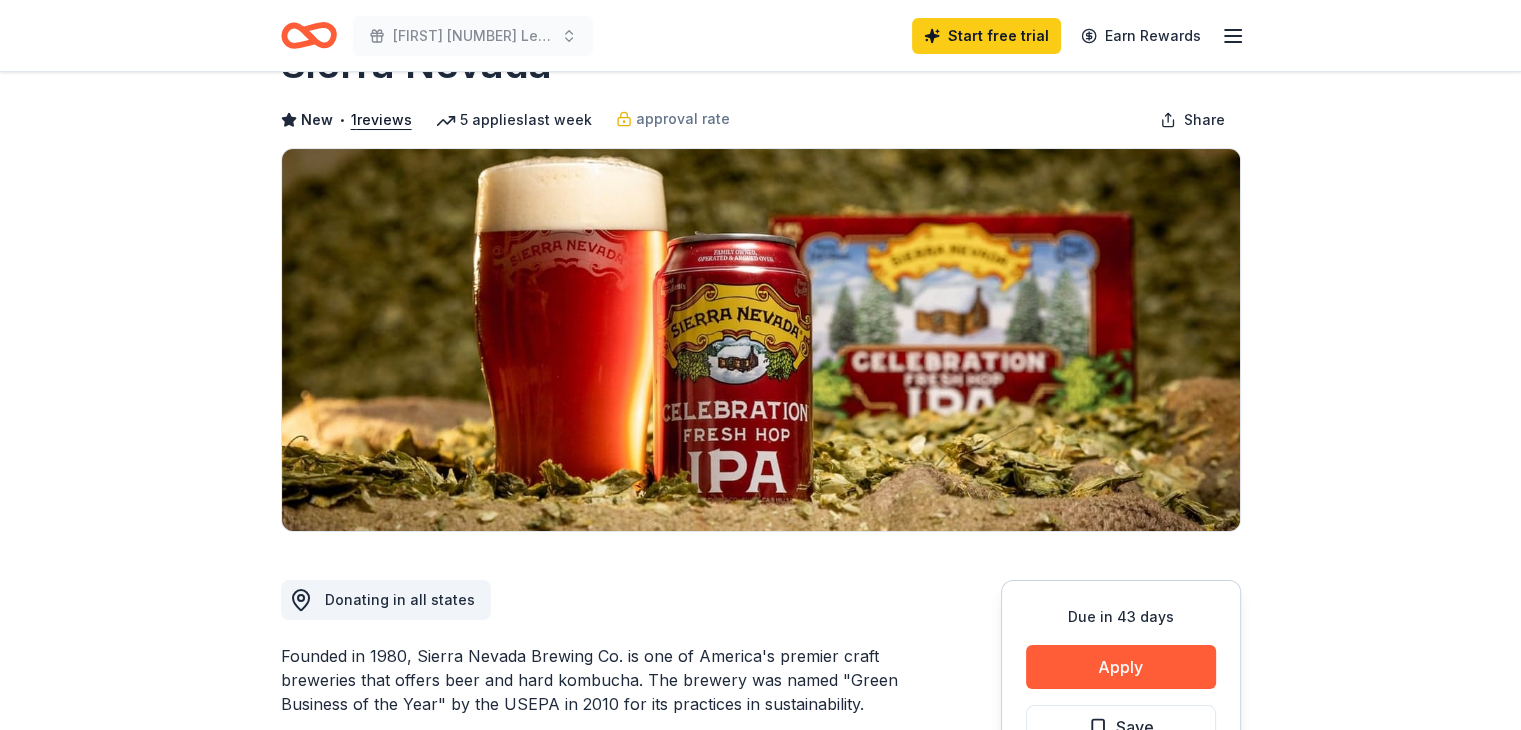 scroll, scrollTop: 80, scrollLeft: 0, axis: vertical 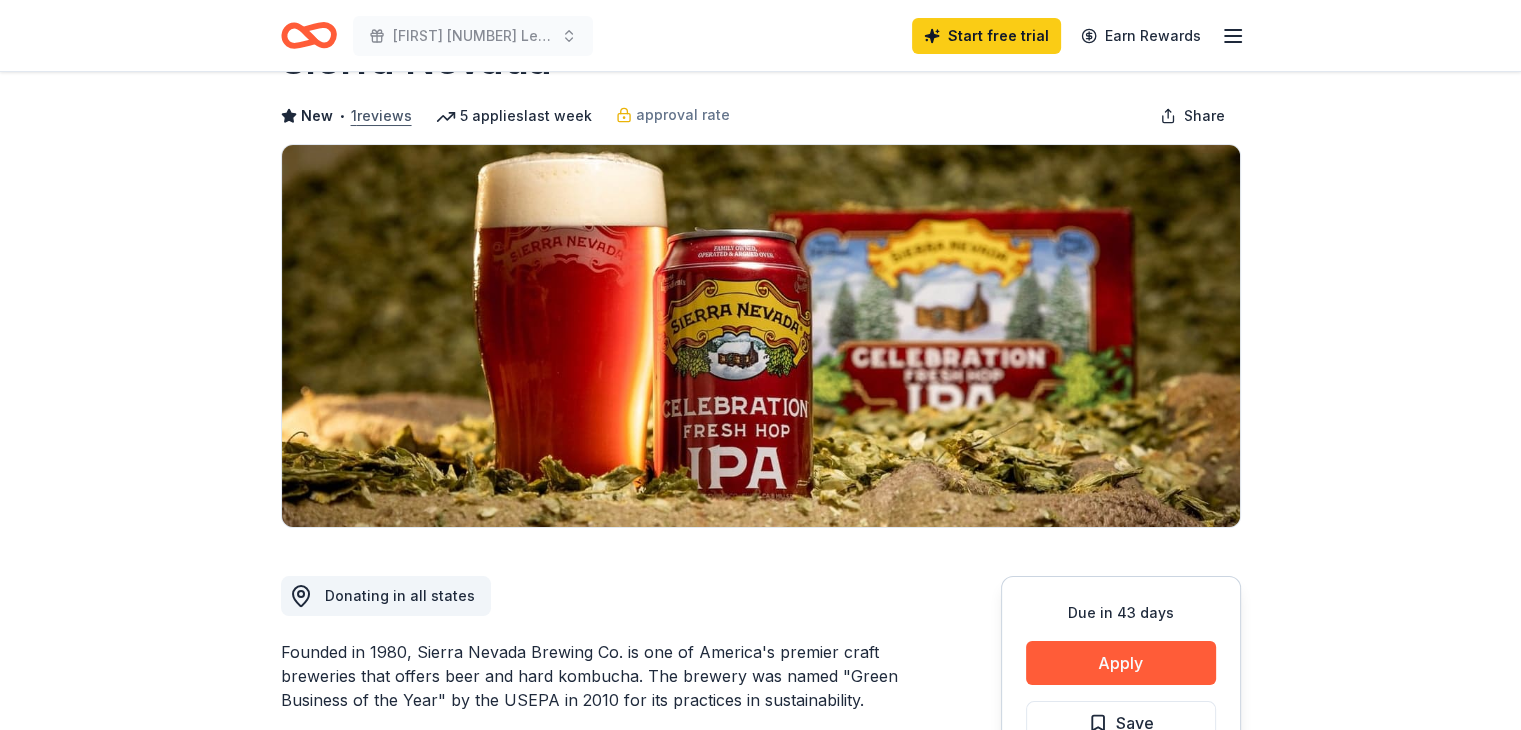 click on "1  reviews" at bounding box center (381, 116) 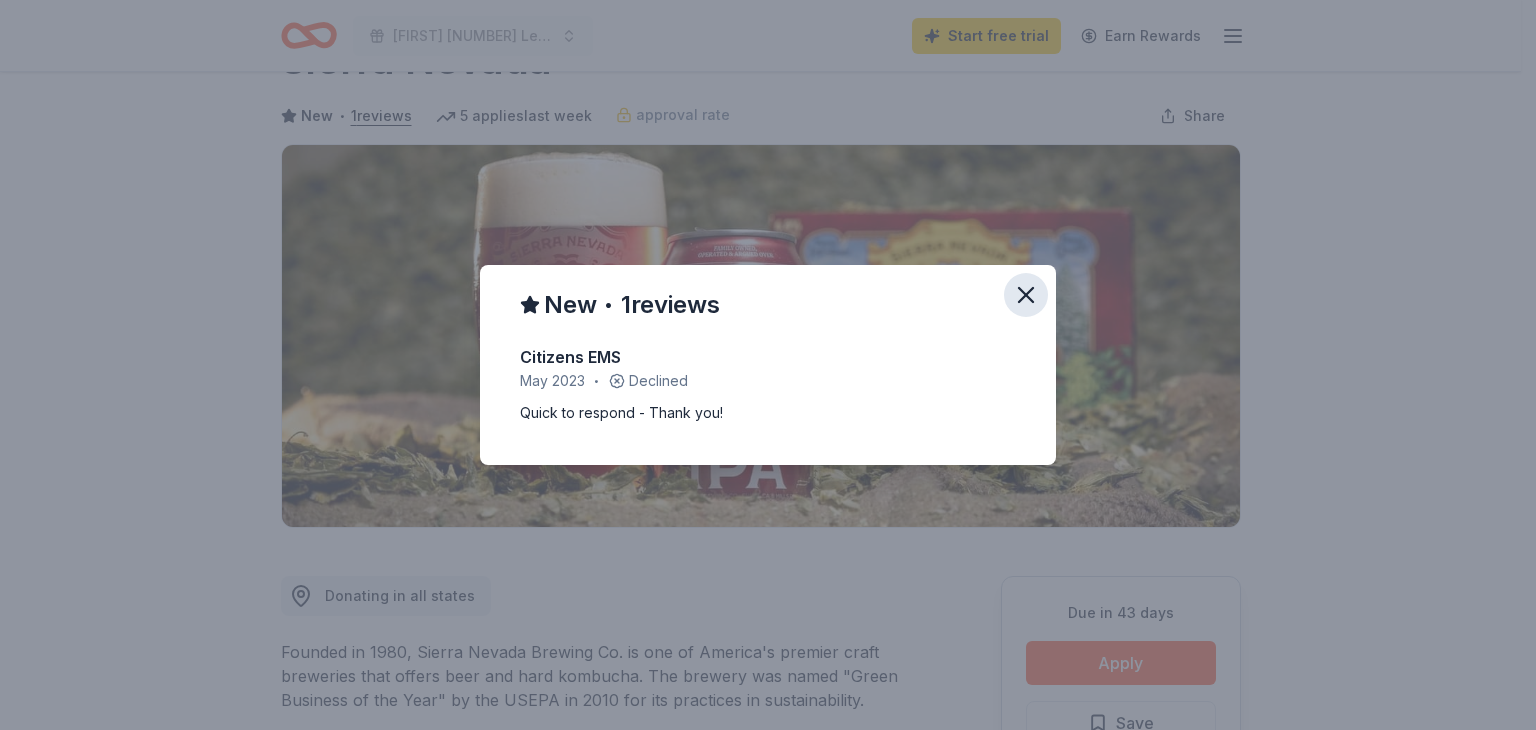 click 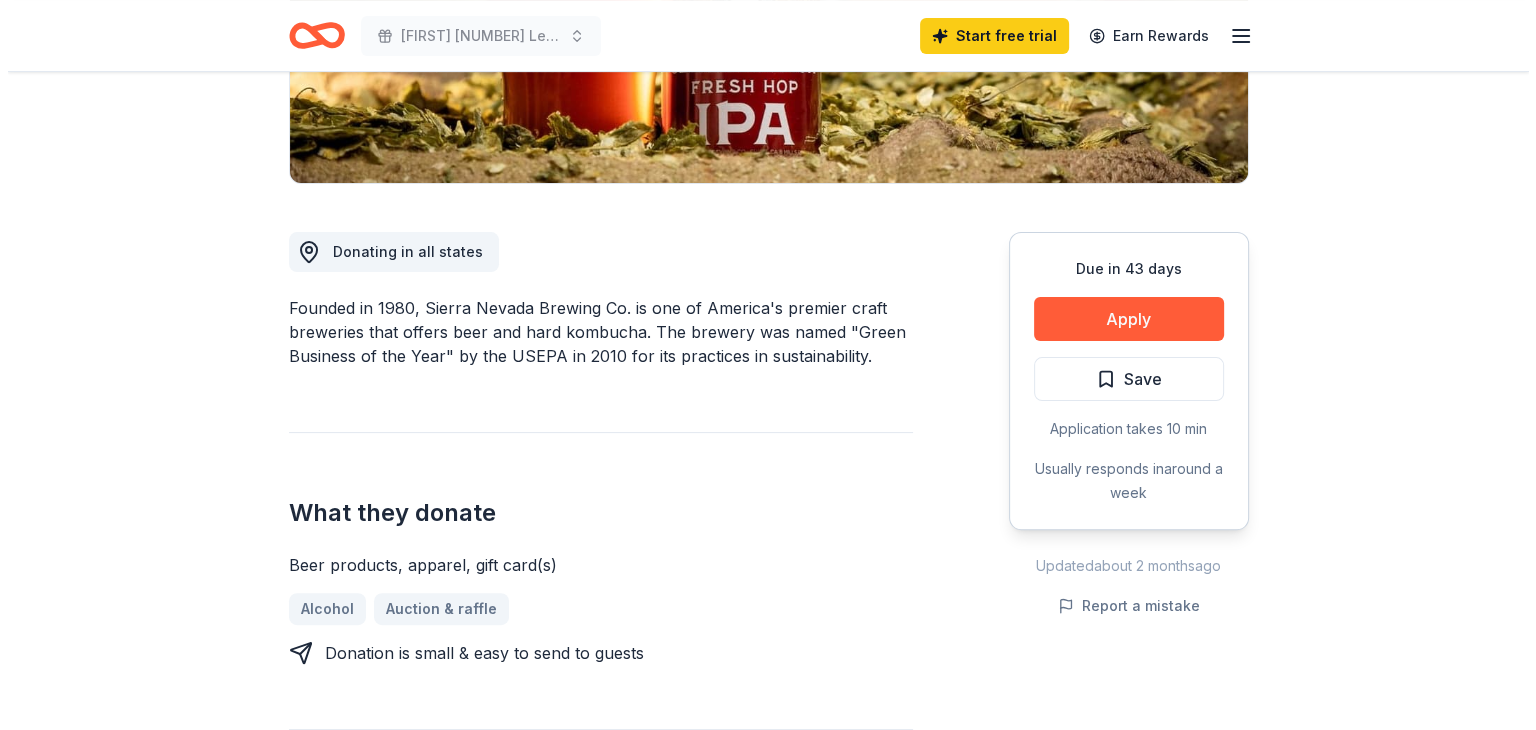 scroll, scrollTop: 423, scrollLeft: 0, axis: vertical 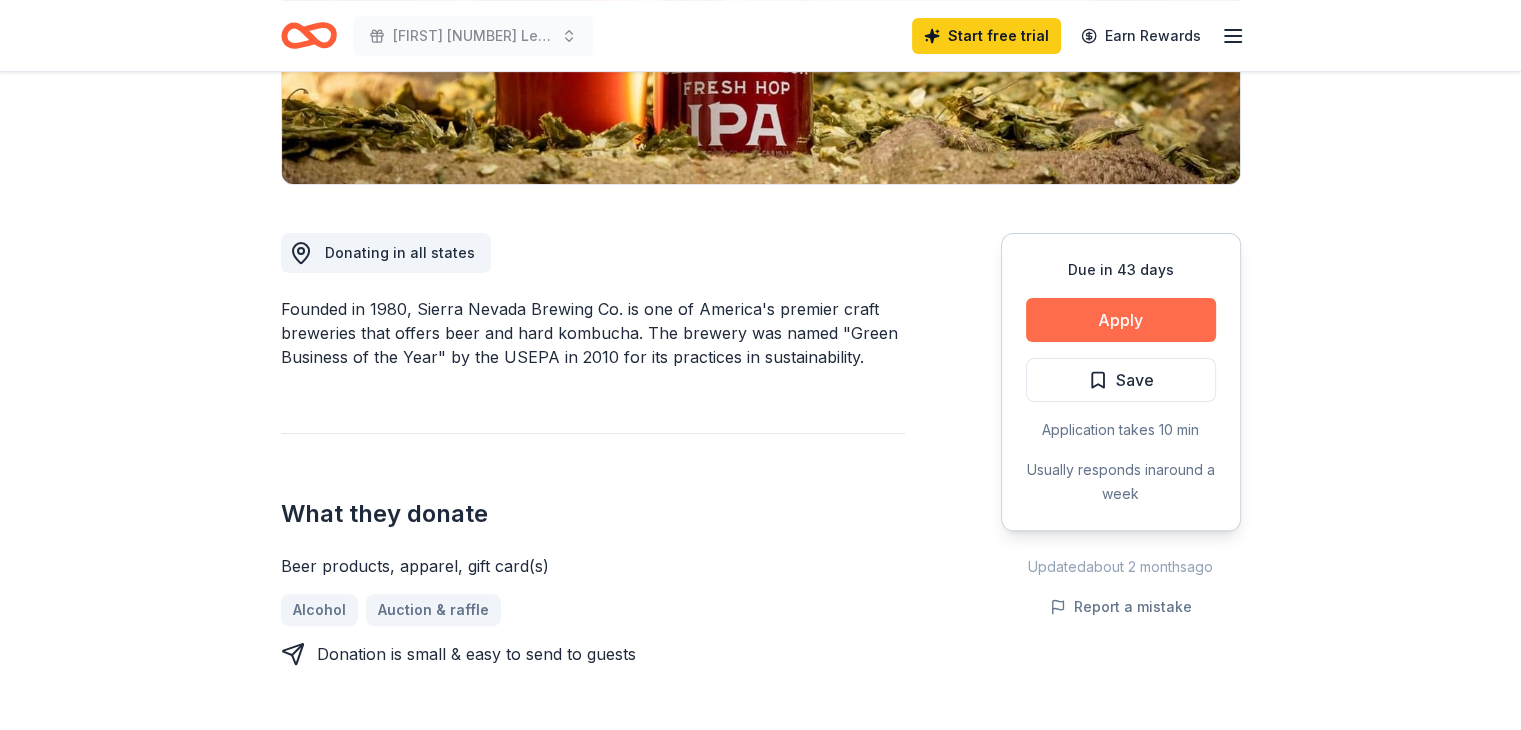 click on "Apply" at bounding box center [1121, 320] 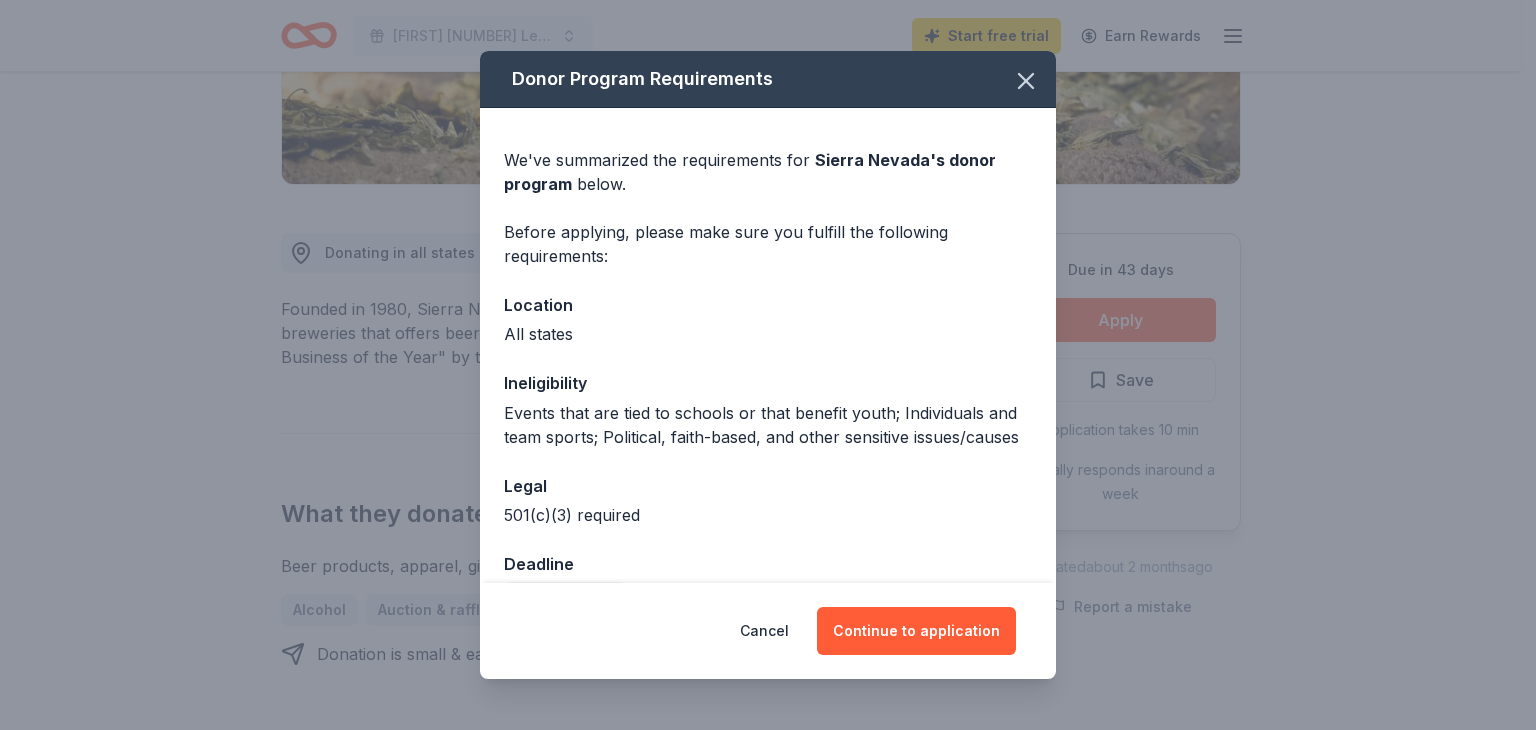 scroll, scrollTop: 74, scrollLeft: 0, axis: vertical 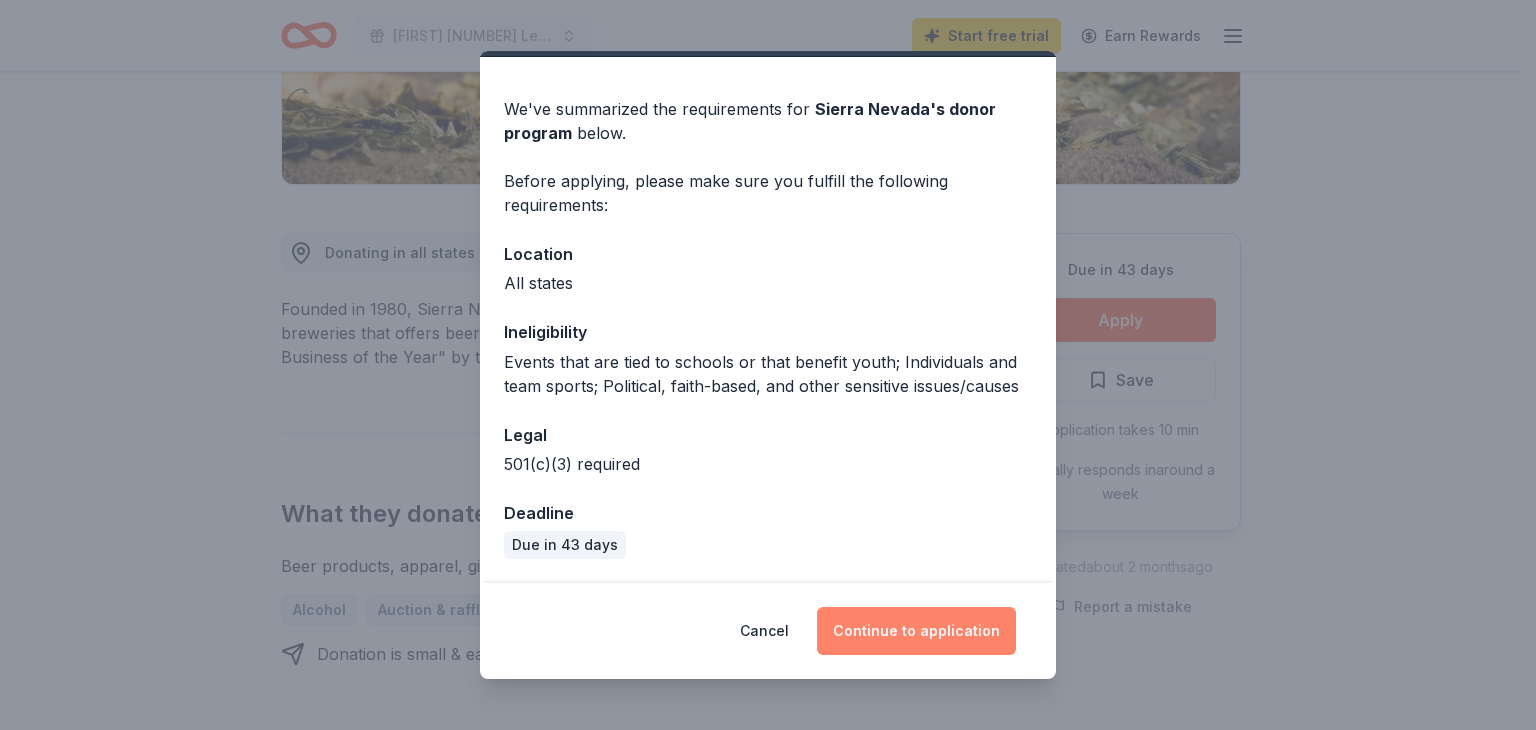click on "Continue to application" at bounding box center (916, 631) 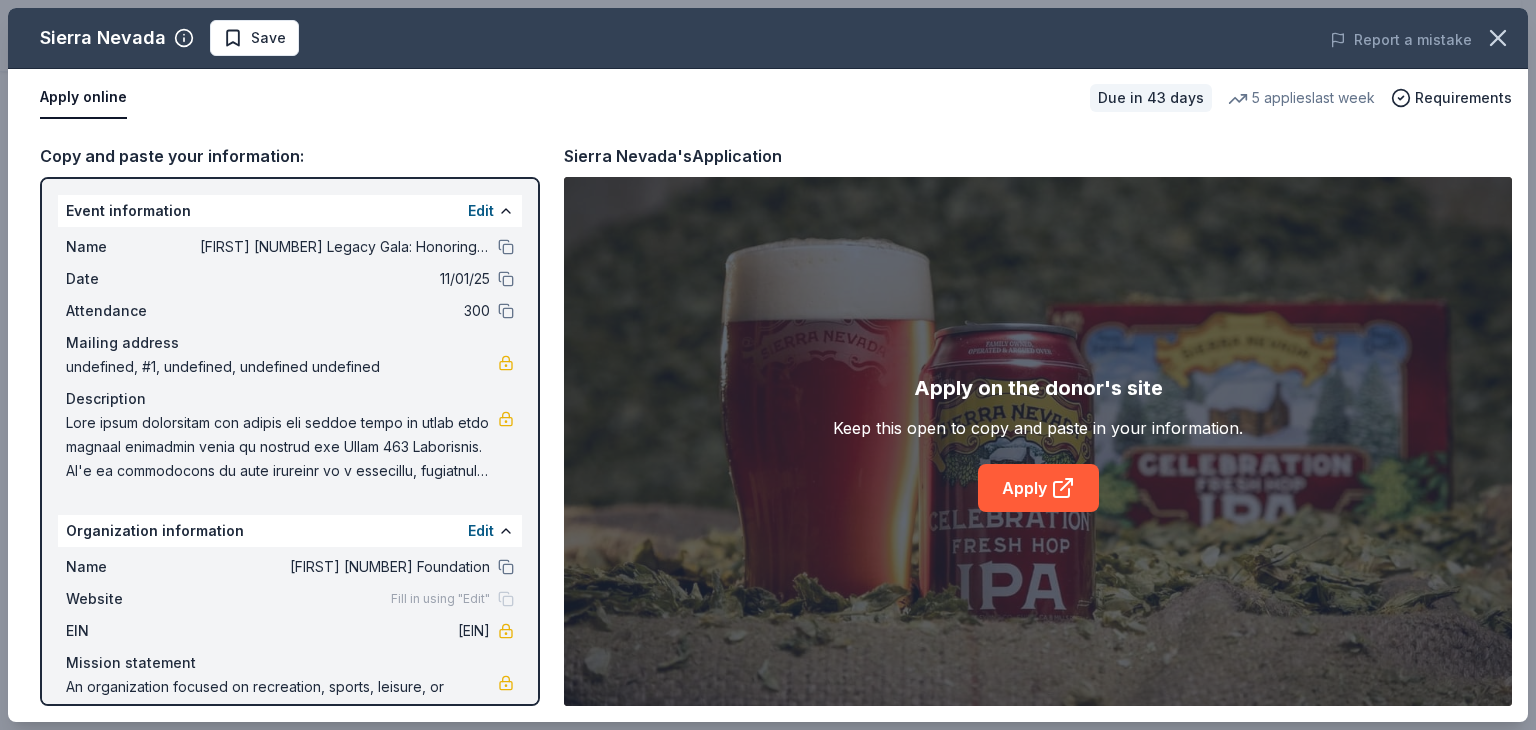 click at bounding box center [282, 447] 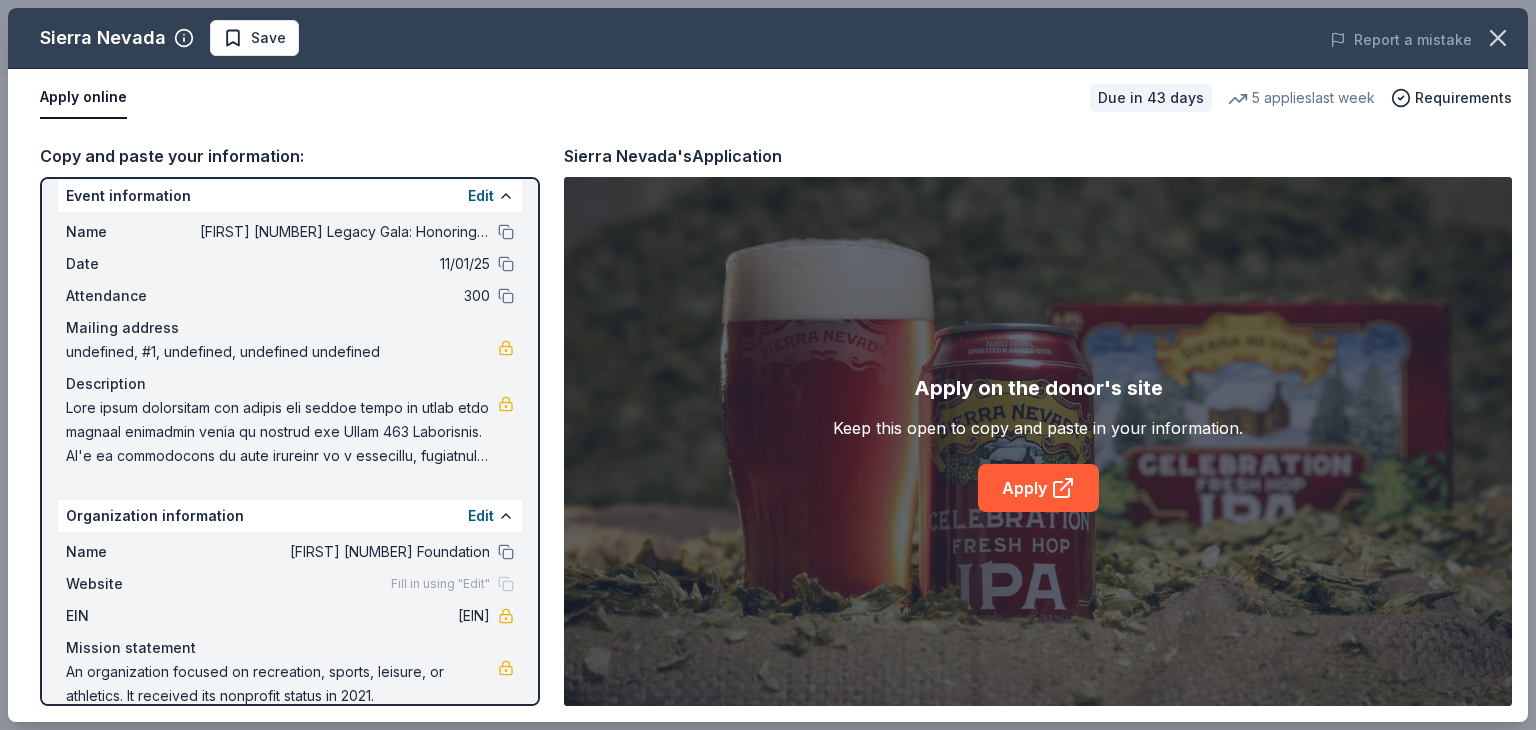 scroll, scrollTop: 0, scrollLeft: 0, axis: both 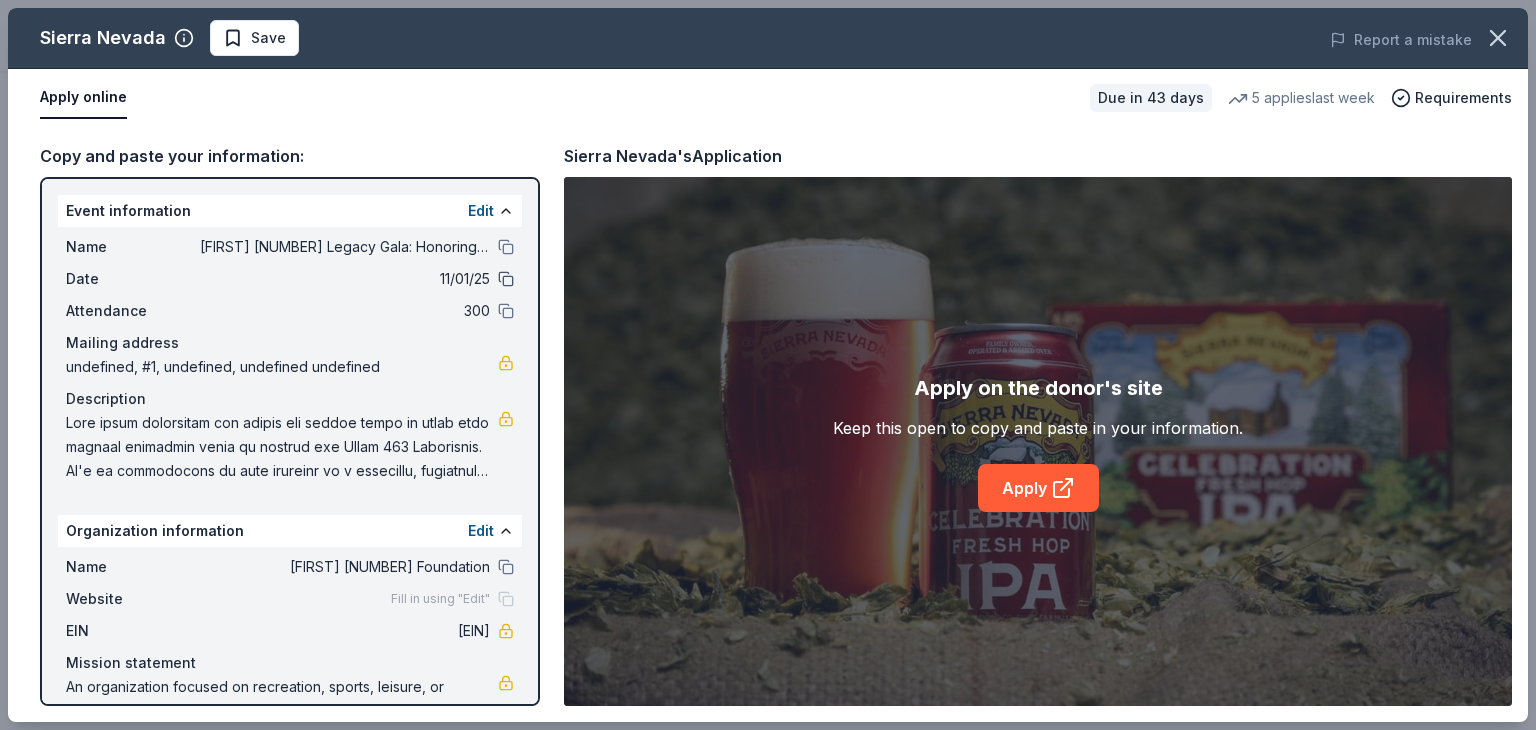 click at bounding box center [506, 279] 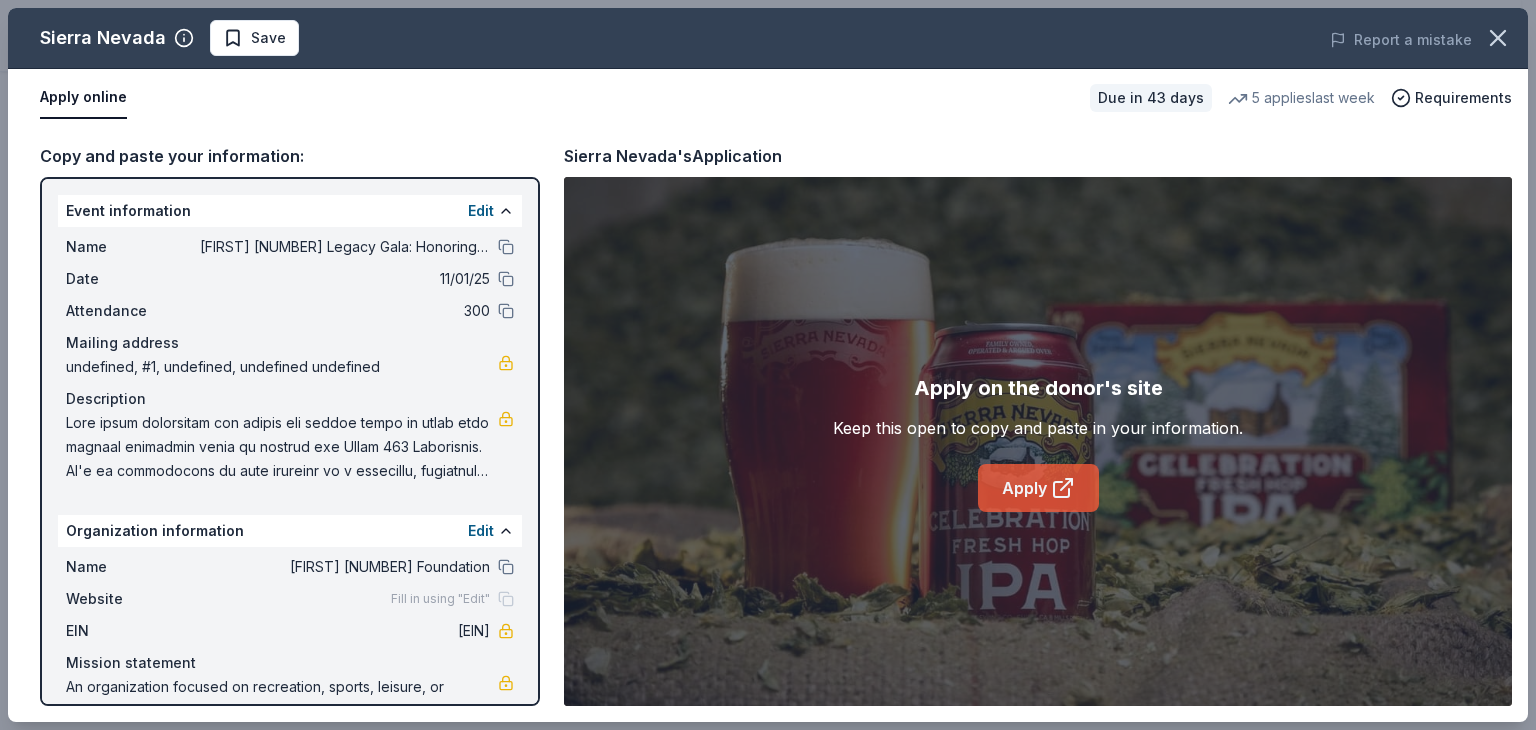 click 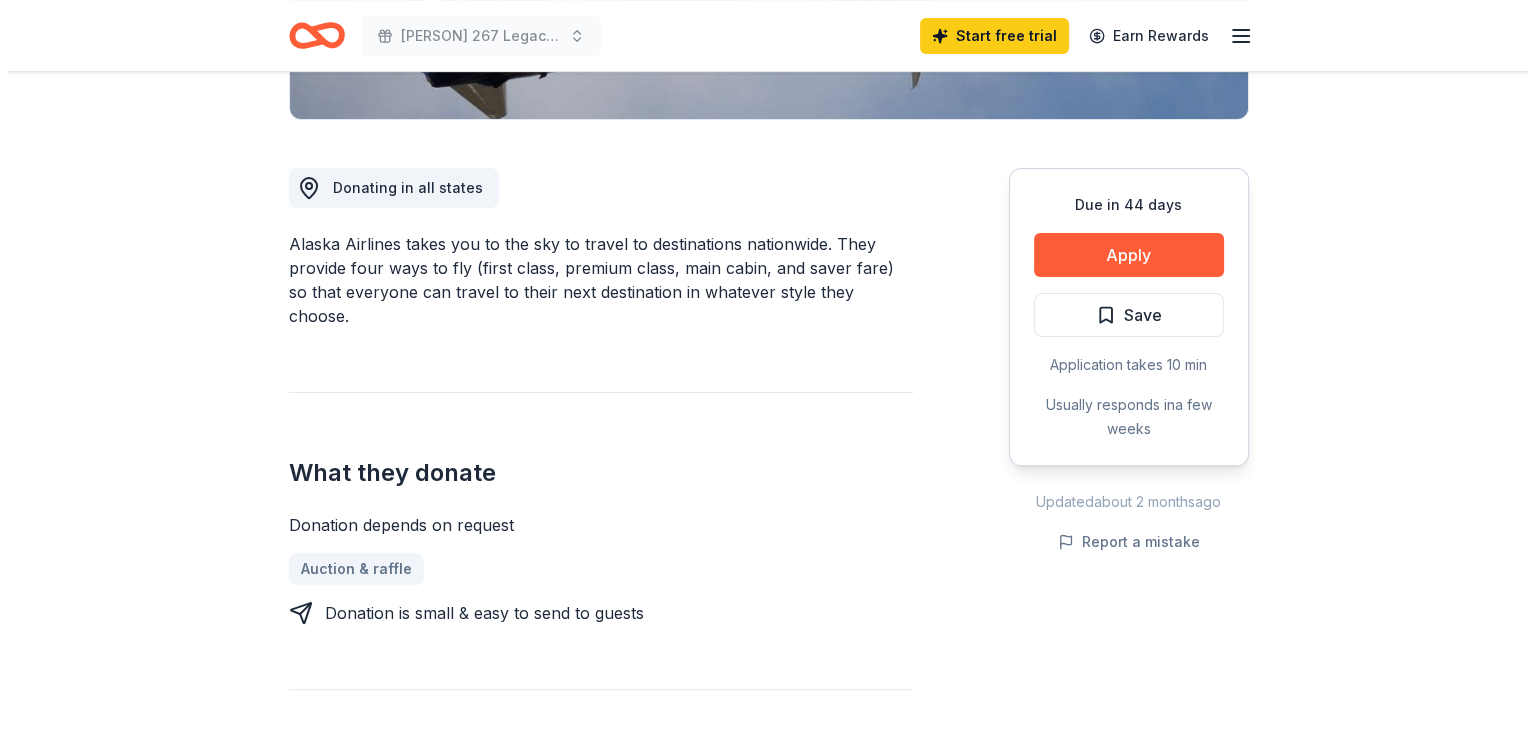 scroll, scrollTop: 492, scrollLeft: 0, axis: vertical 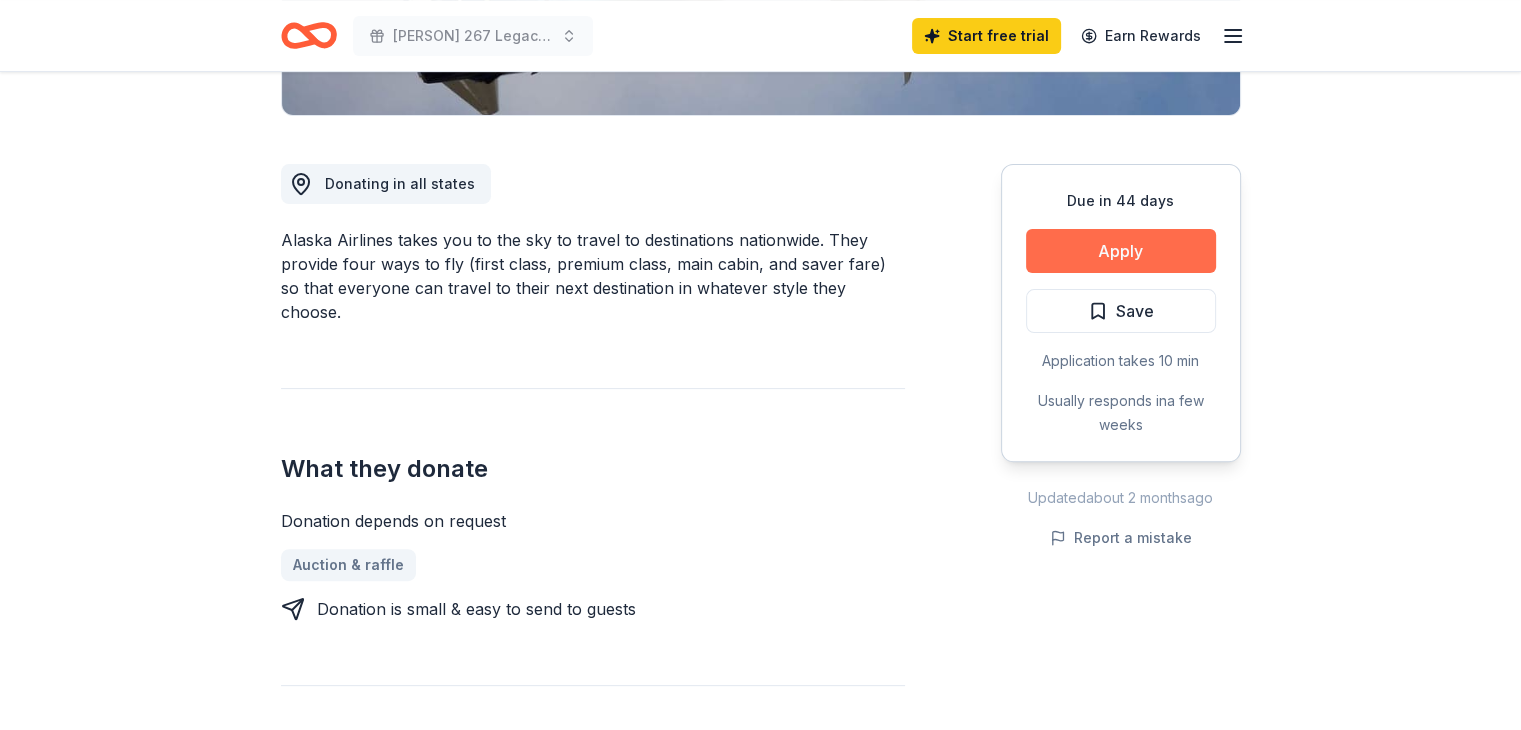 click on "Apply" at bounding box center (1121, 251) 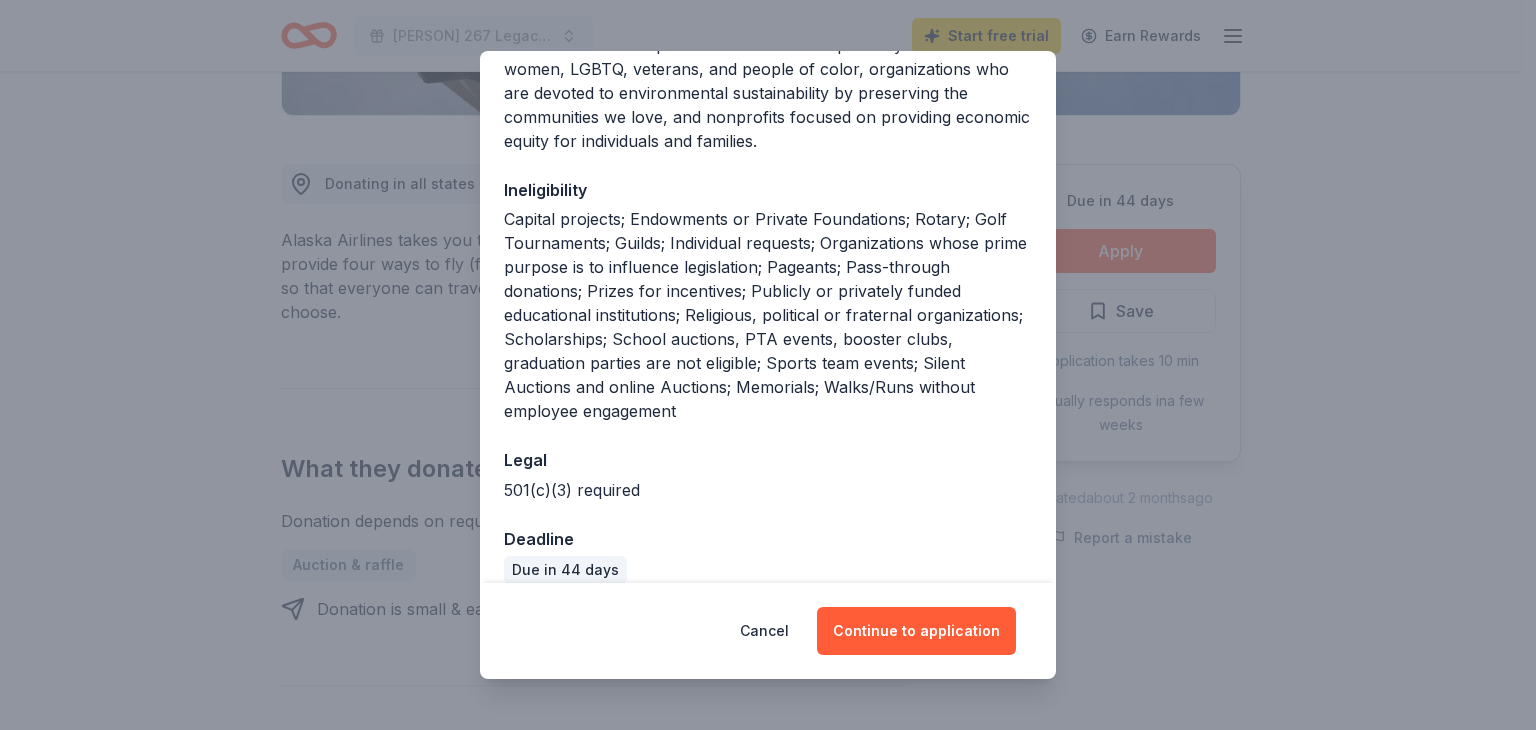 scroll, scrollTop: 440, scrollLeft: 0, axis: vertical 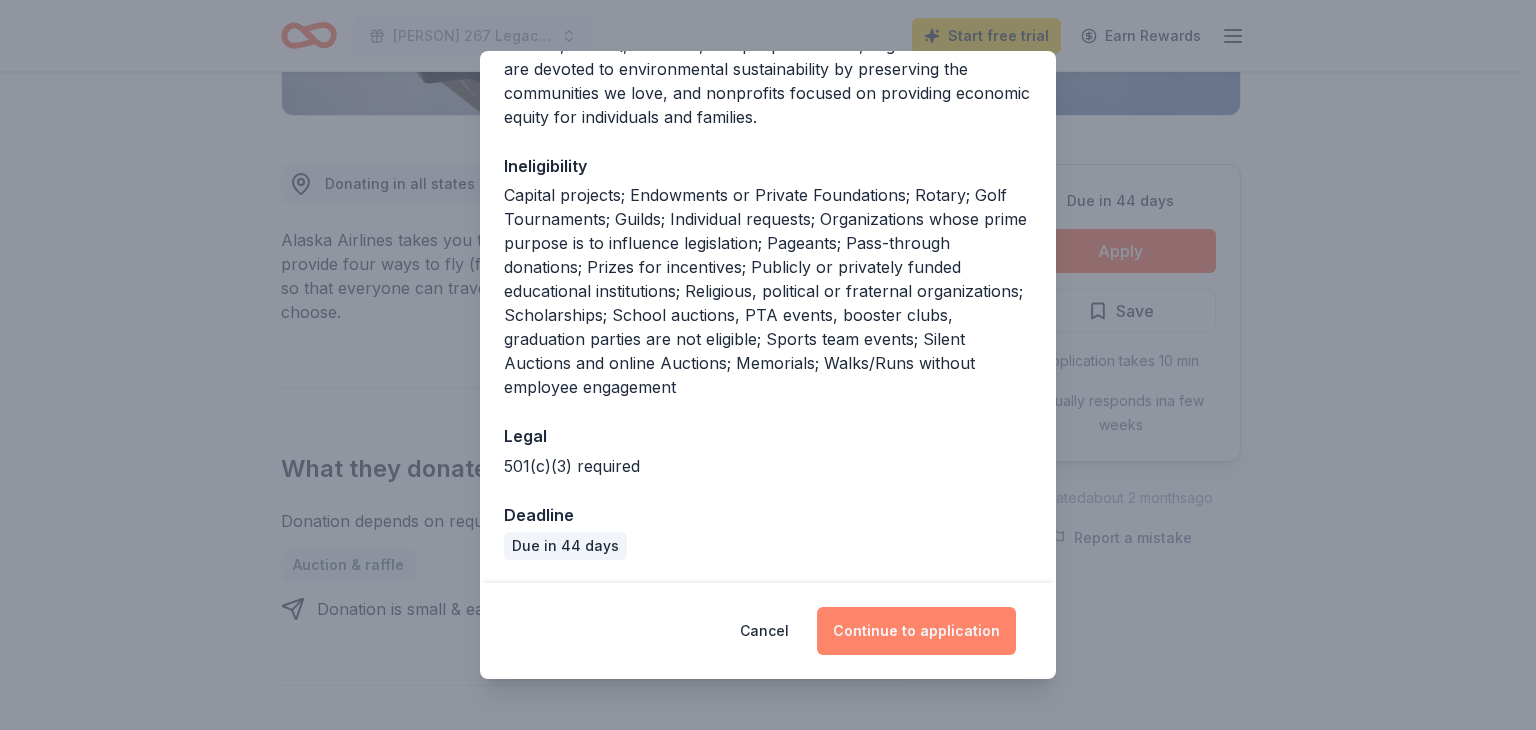 click on "Continue to application" at bounding box center [916, 631] 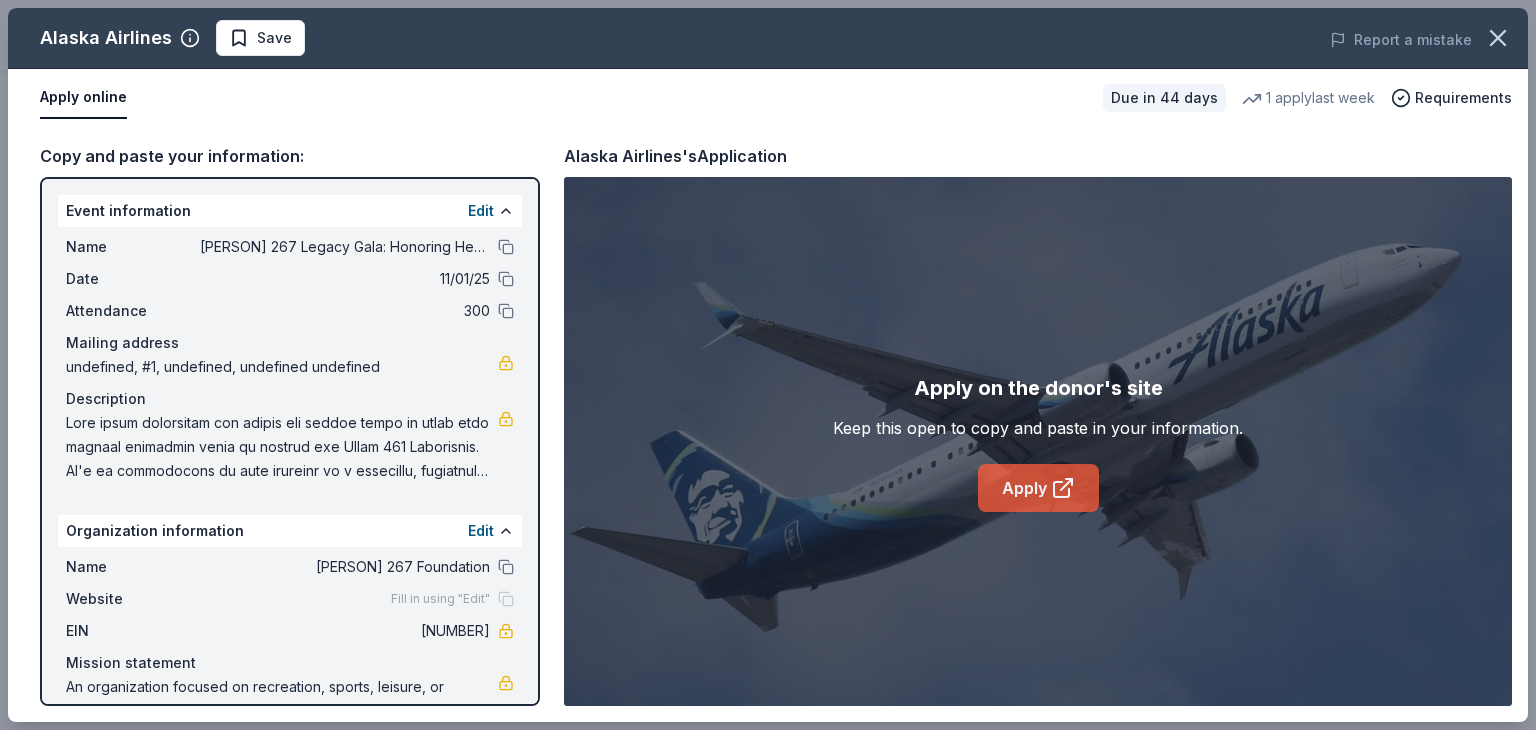 click on "Apply" at bounding box center [1038, 488] 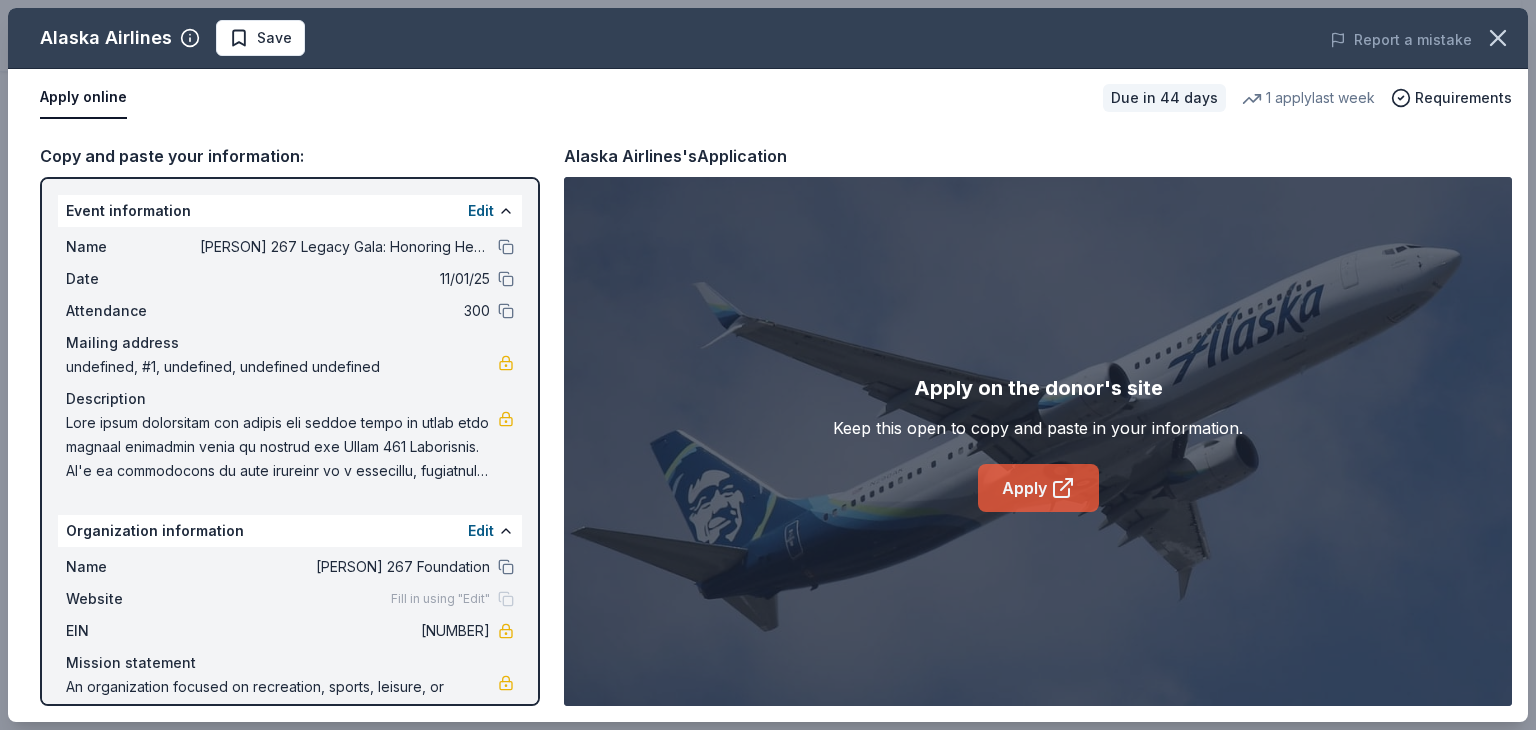 click on "Apply" at bounding box center (1038, 488) 